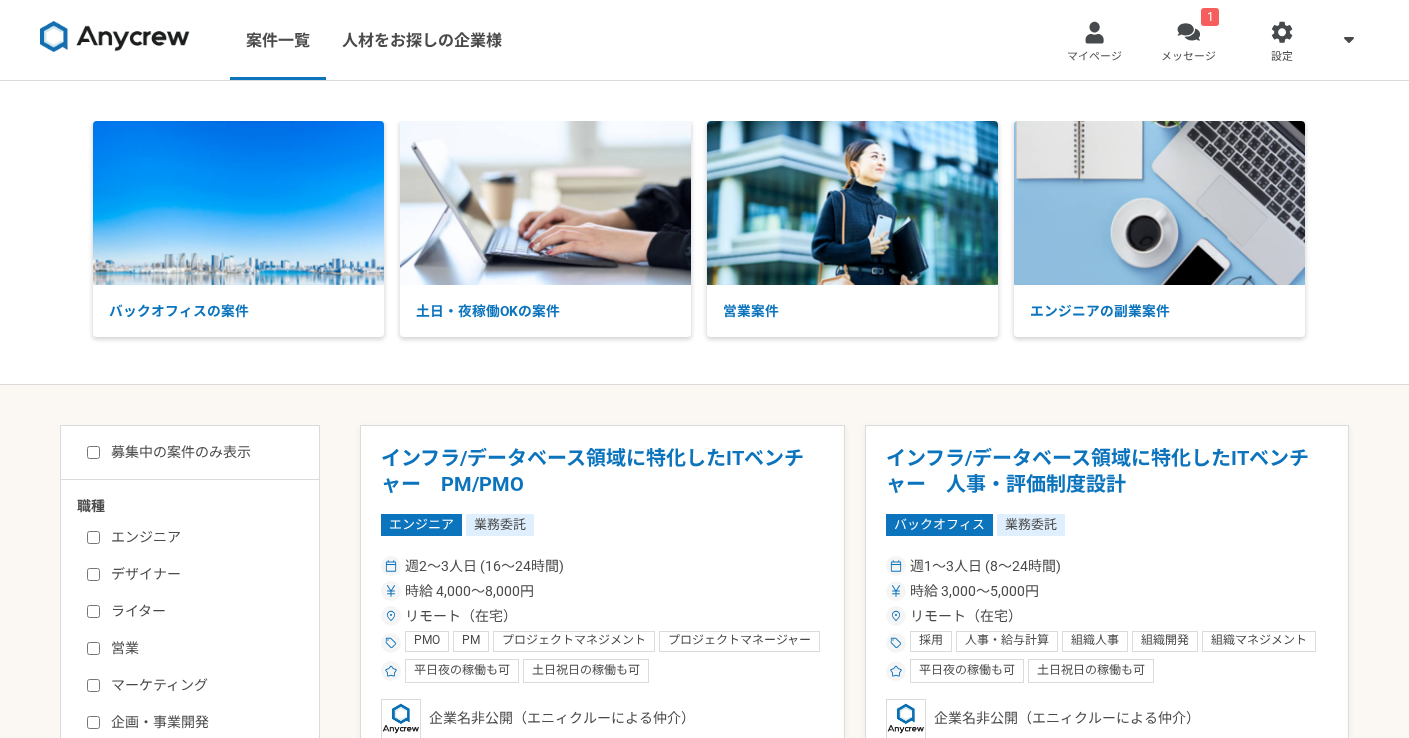 scroll, scrollTop: 0, scrollLeft: 0, axis: both 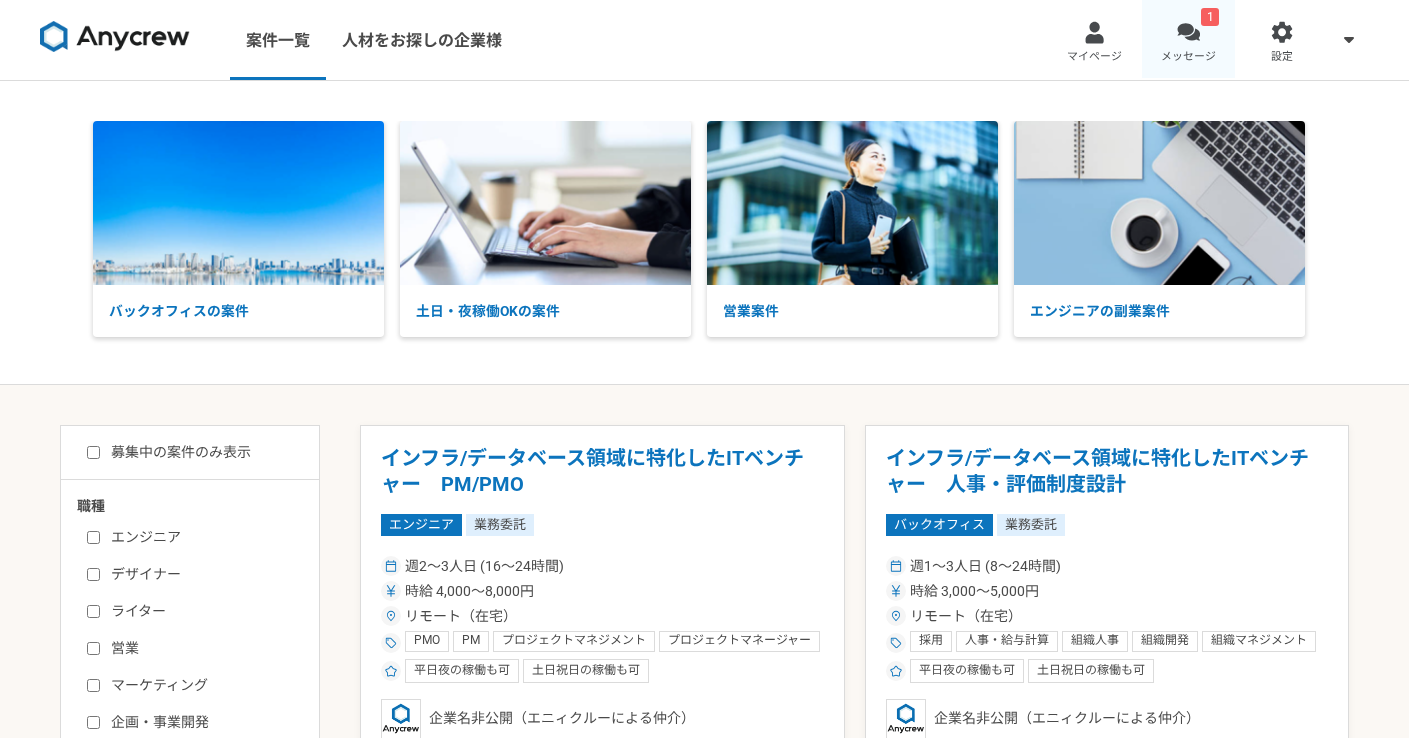 click on "1 メッセージ" at bounding box center [1189, 40] 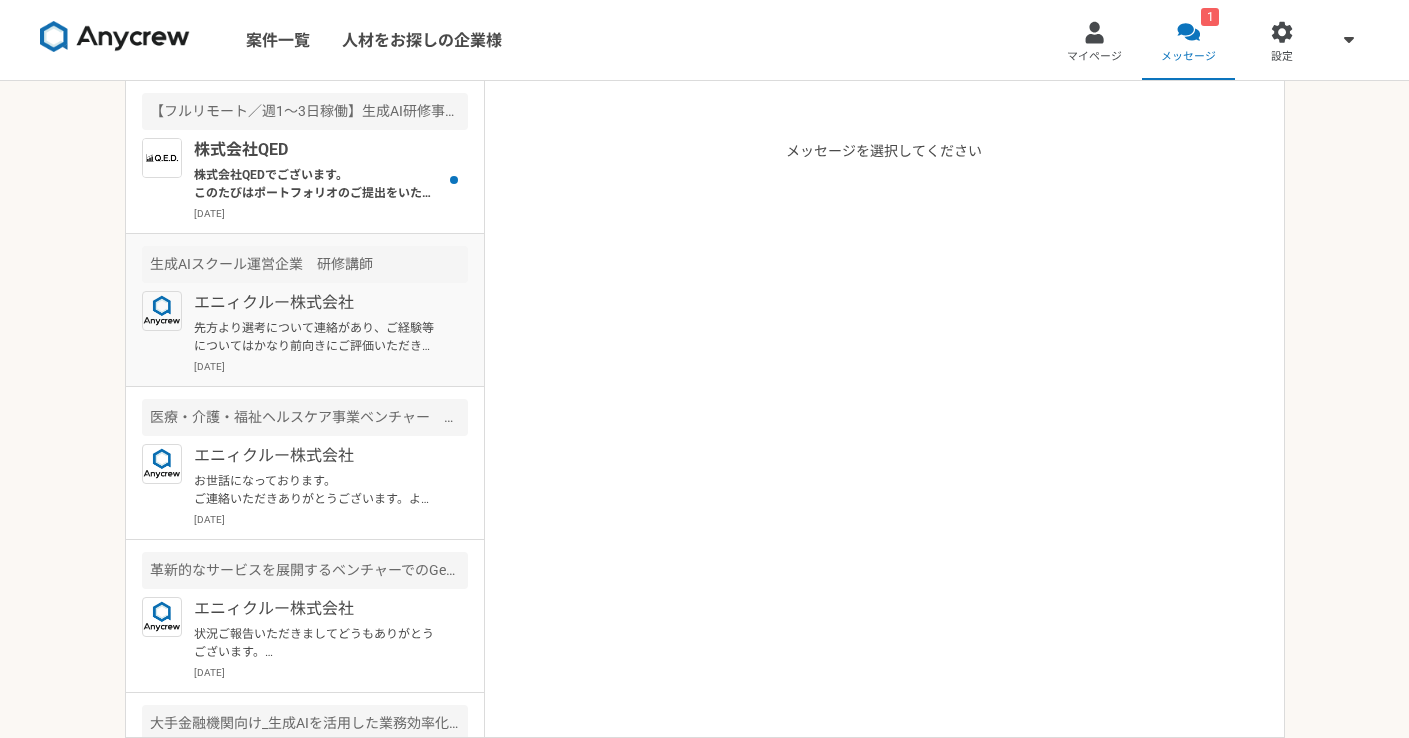 scroll, scrollTop: 26, scrollLeft: 0, axis: vertical 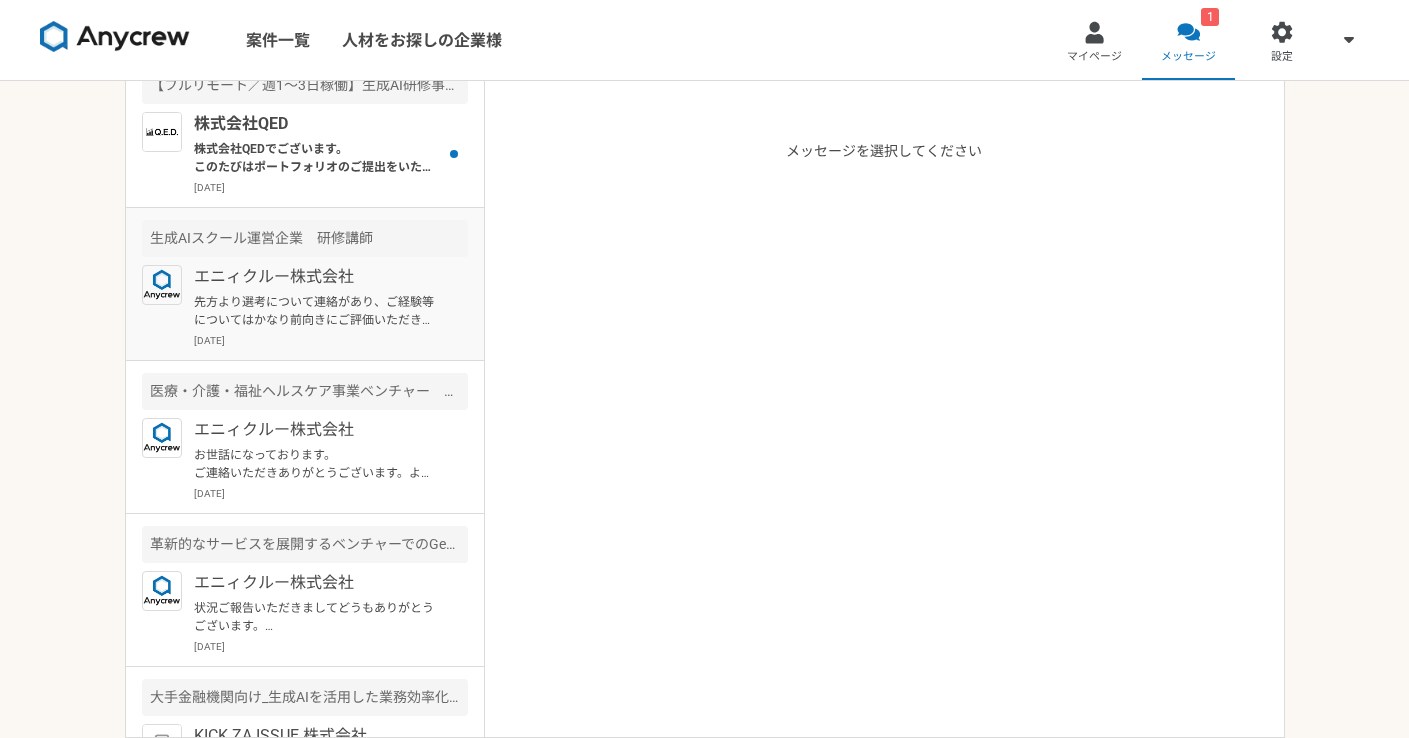 click on "エニィクルー株式会社" at bounding box center (317, 277) 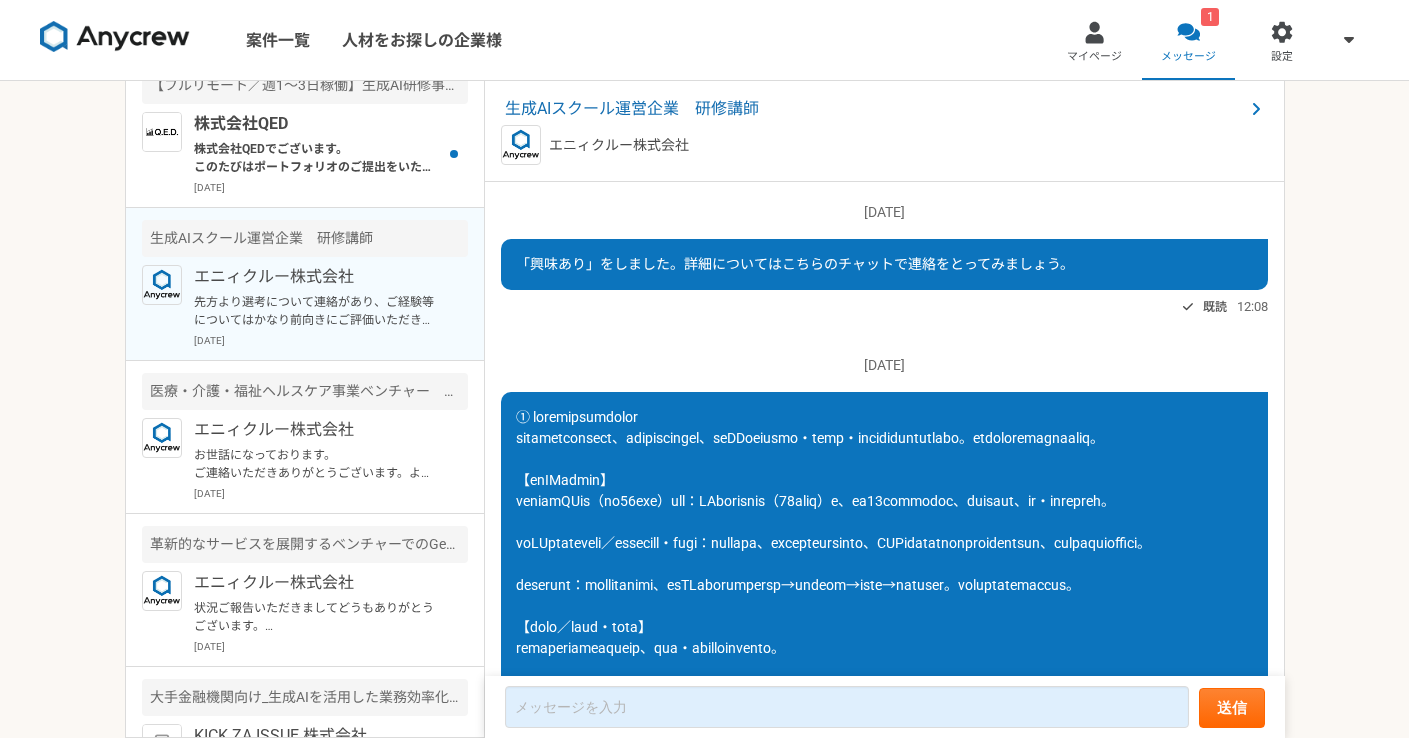 scroll, scrollTop: 2889, scrollLeft: 0, axis: vertical 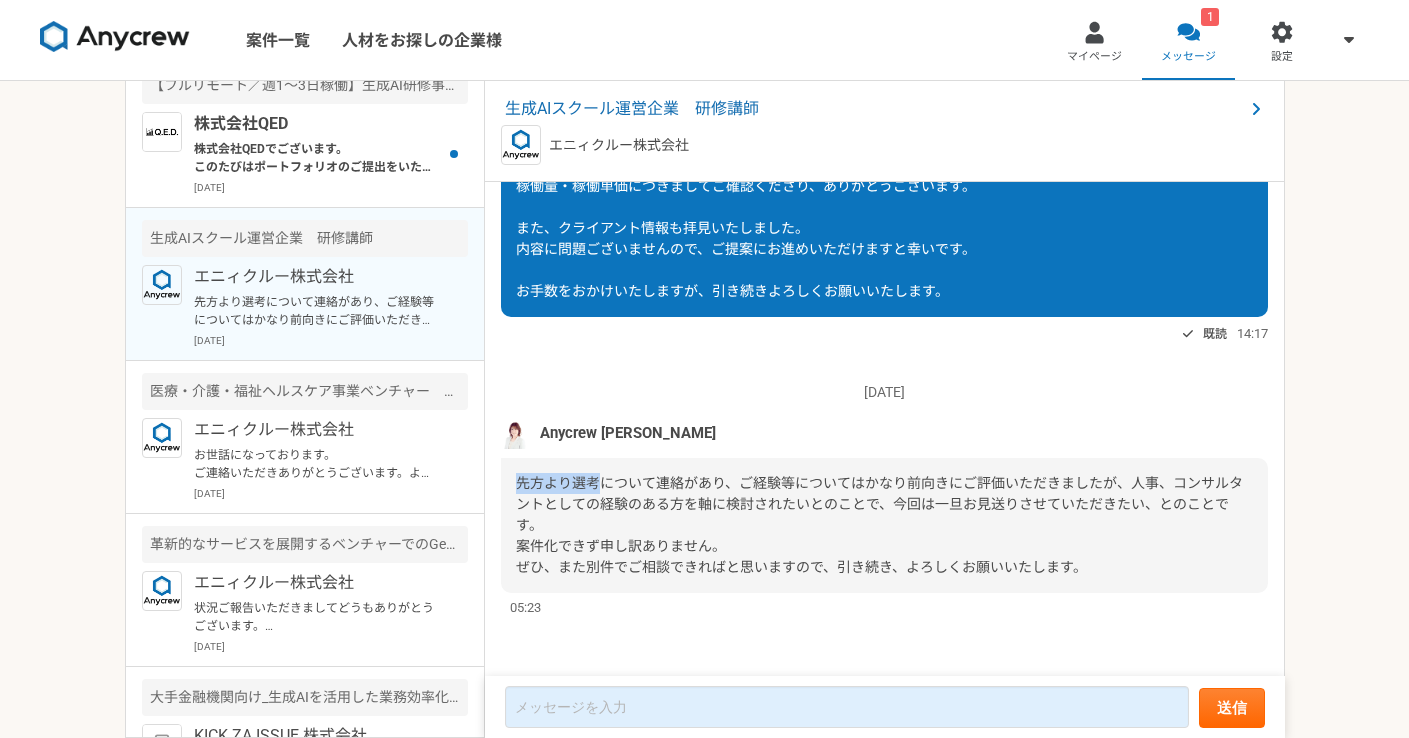 drag, startPoint x: 628, startPoint y: 476, endPoint x: 1009, endPoint y: 468, distance: 381.08398 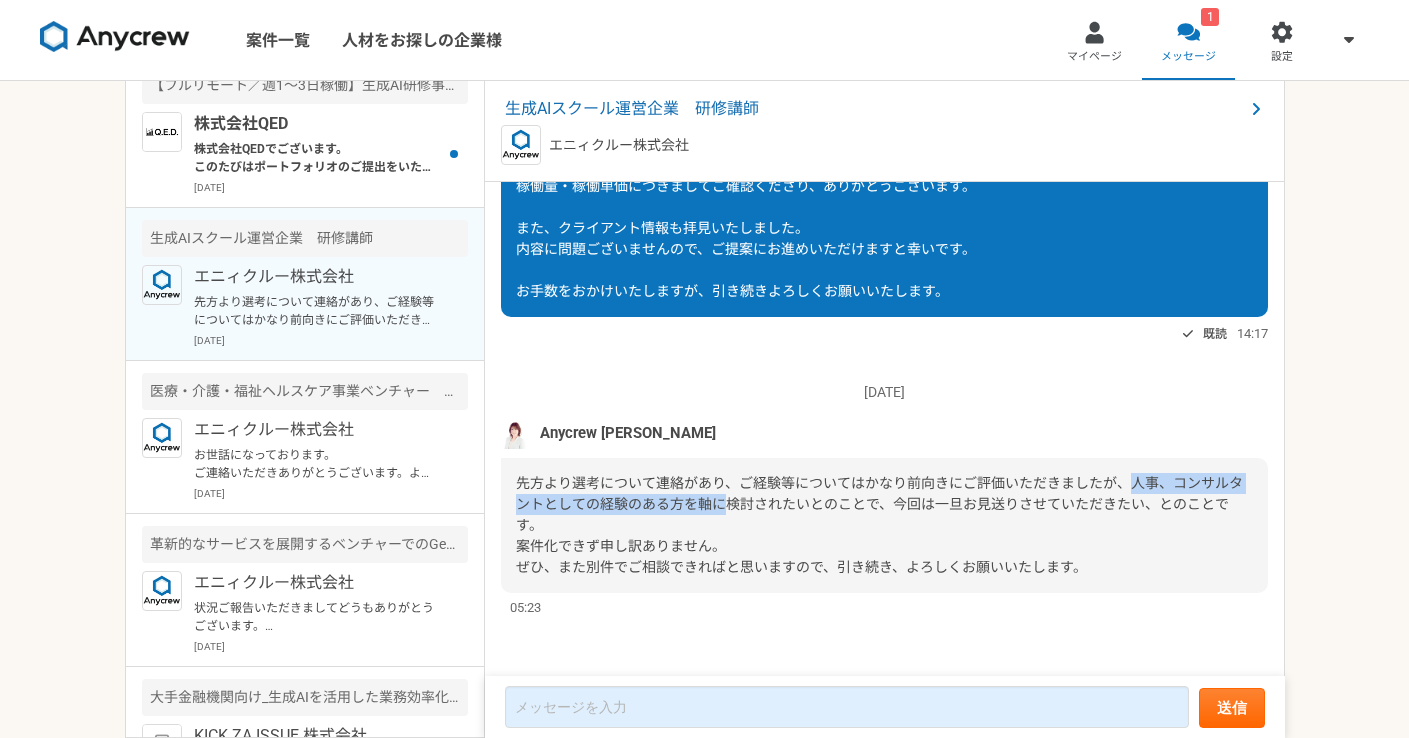 drag, startPoint x: 1127, startPoint y: 489, endPoint x: 744, endPoint y: 510, distance: 383.5753 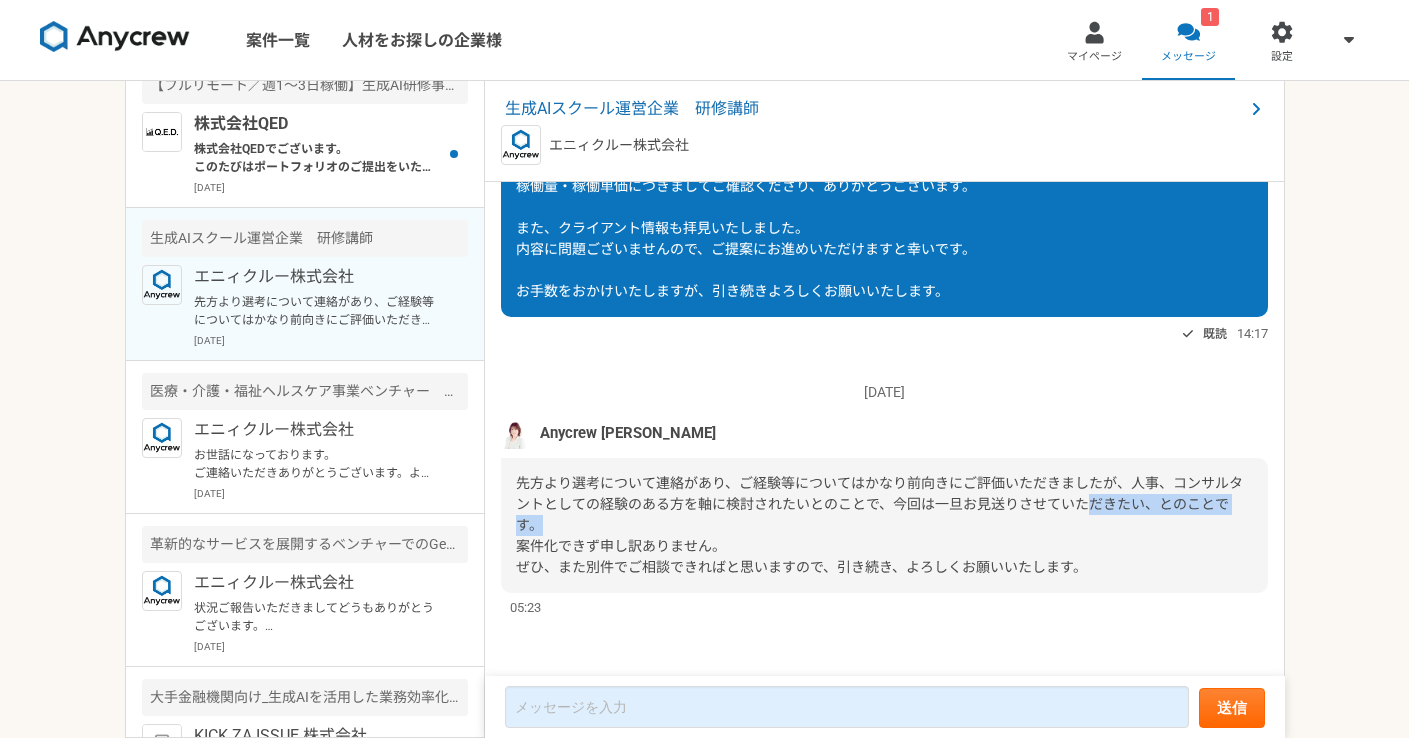 drag, startPoint x: 664, startPoint y: 521, endPoint x: 1096, endPoint y: 514, distance: 432.0567 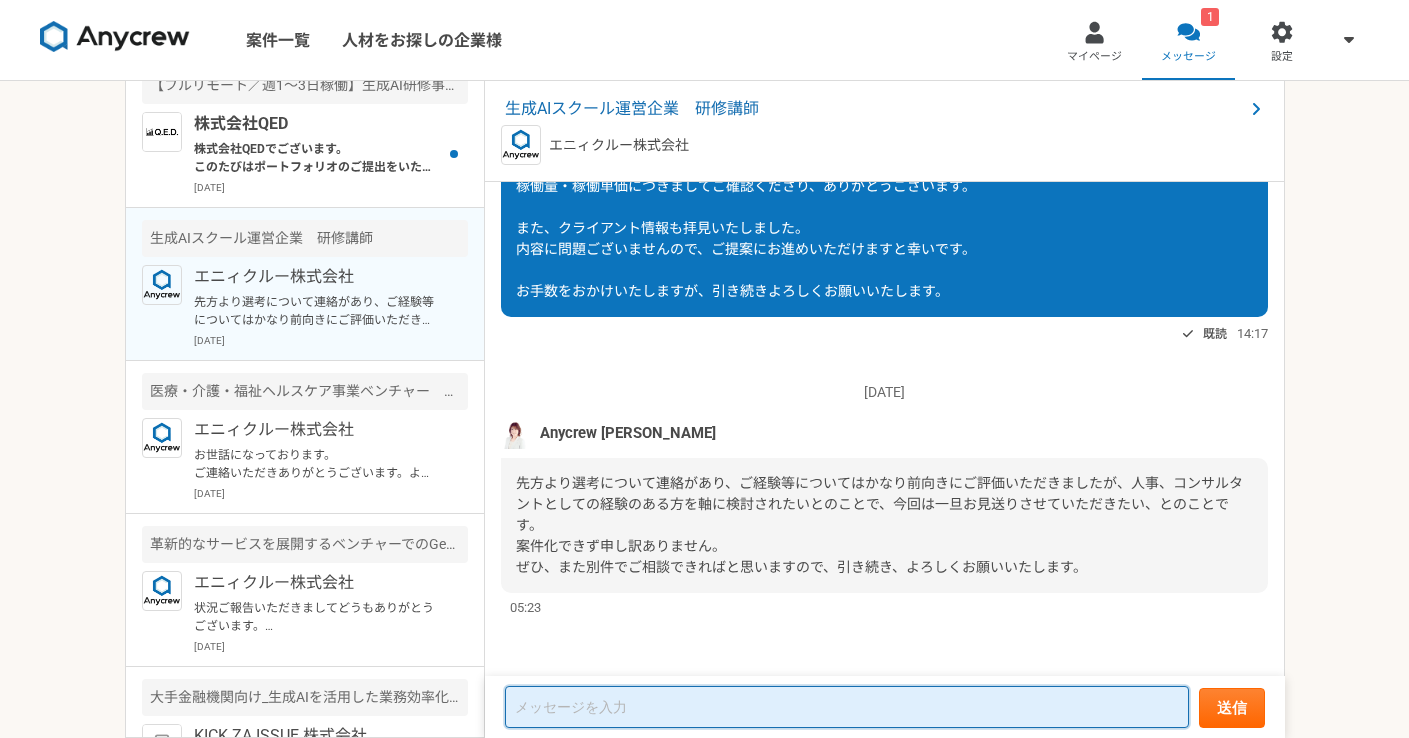click at bounding box center [847, 707] 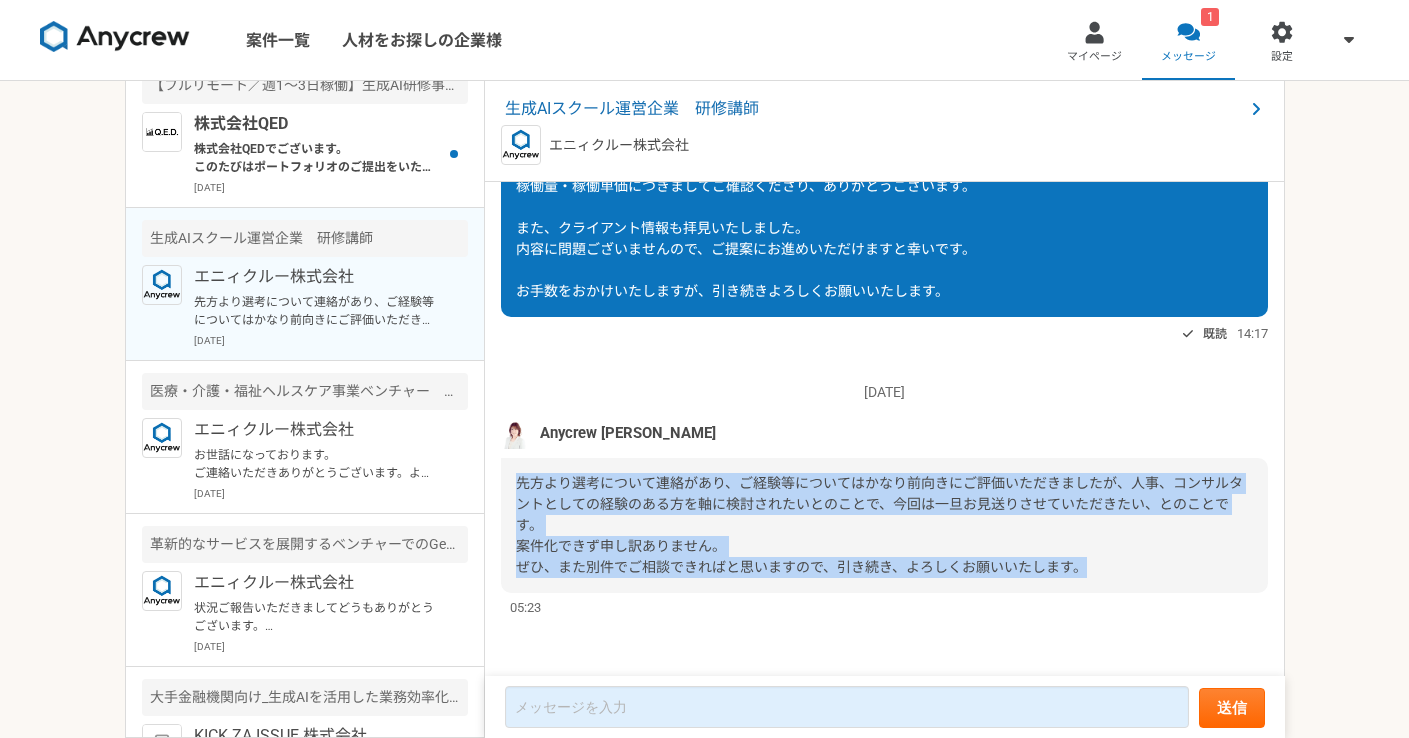 drag, startPoint x: 514, startPoint y: 484, endPoint x: 1100, endPoint y: 573, distance: 592.72003 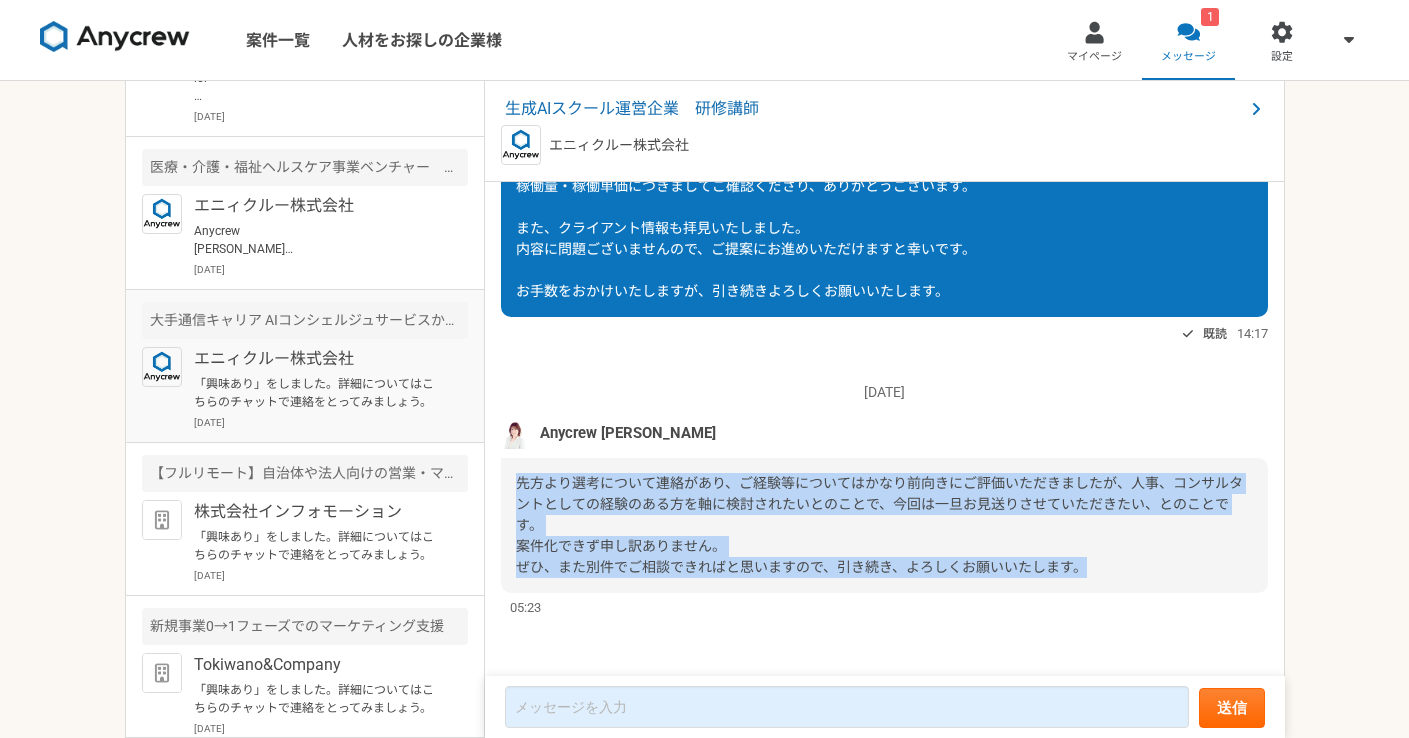scroll, scrollTop: 989, scrollLeft: 0, axis: vertical 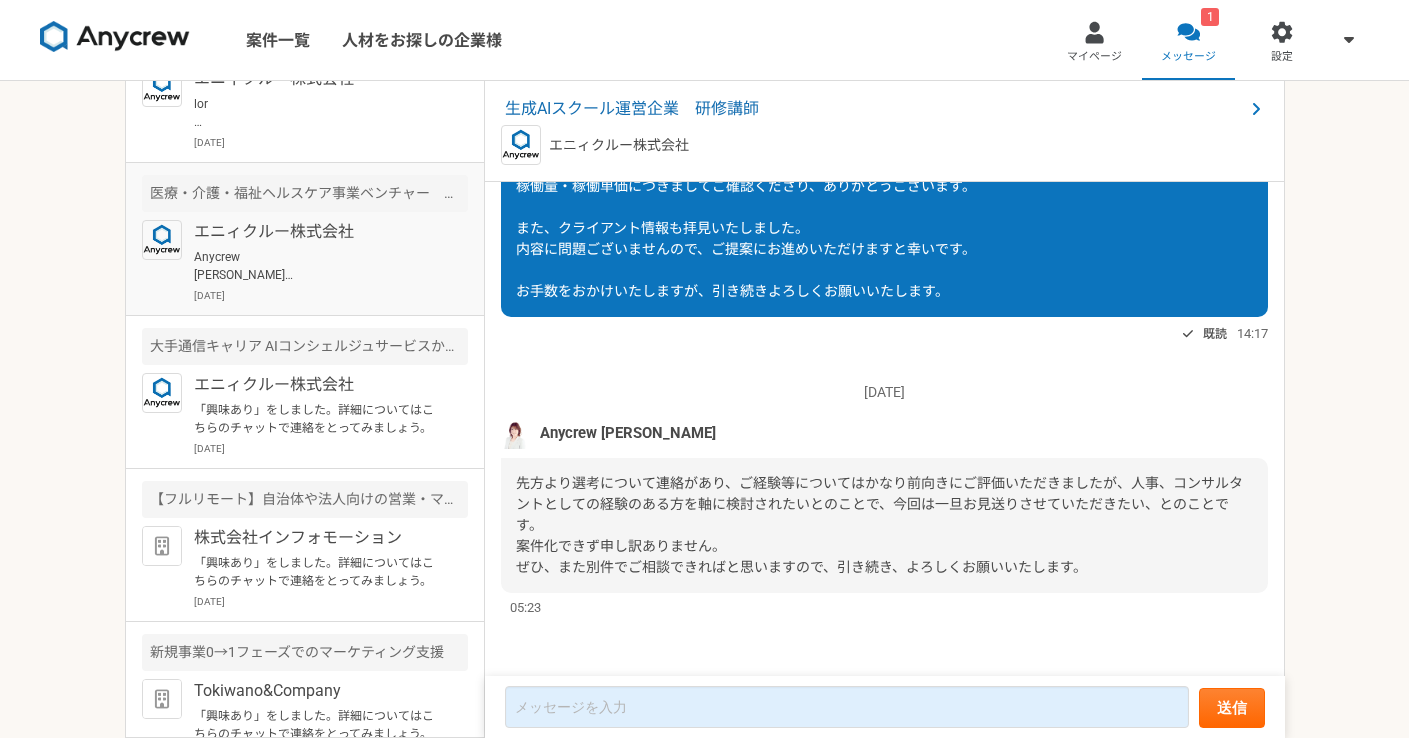 click on "医療・介護・福祉ヘルスケア事業ベンチャー　補助金・助成金リード業務 エニィクルー株式会社 Anycrew
[PERSON_NAME]様
案件について、他の方のご参画が決まったとのこと、承知いたしました。  ご検討いただきましたこと、心より御礼申し上げます。
また別件についても、ぜひご相談いただけますと幸いです。
今後とも、何卒よろしくお願いいたします。 [DATE]" at bounding box center (305, 239) 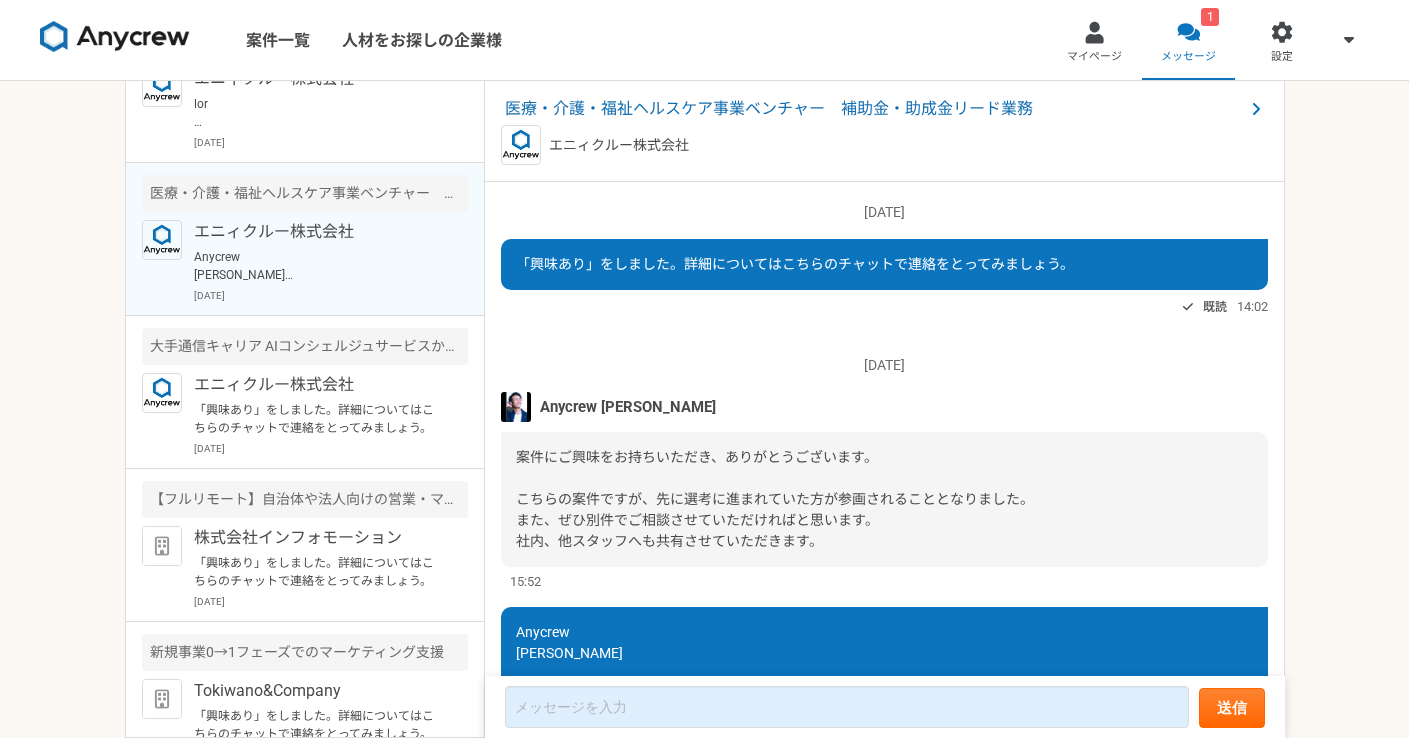 scroll, scrollTop: 215, scrollLeft: 0, axis: vertical 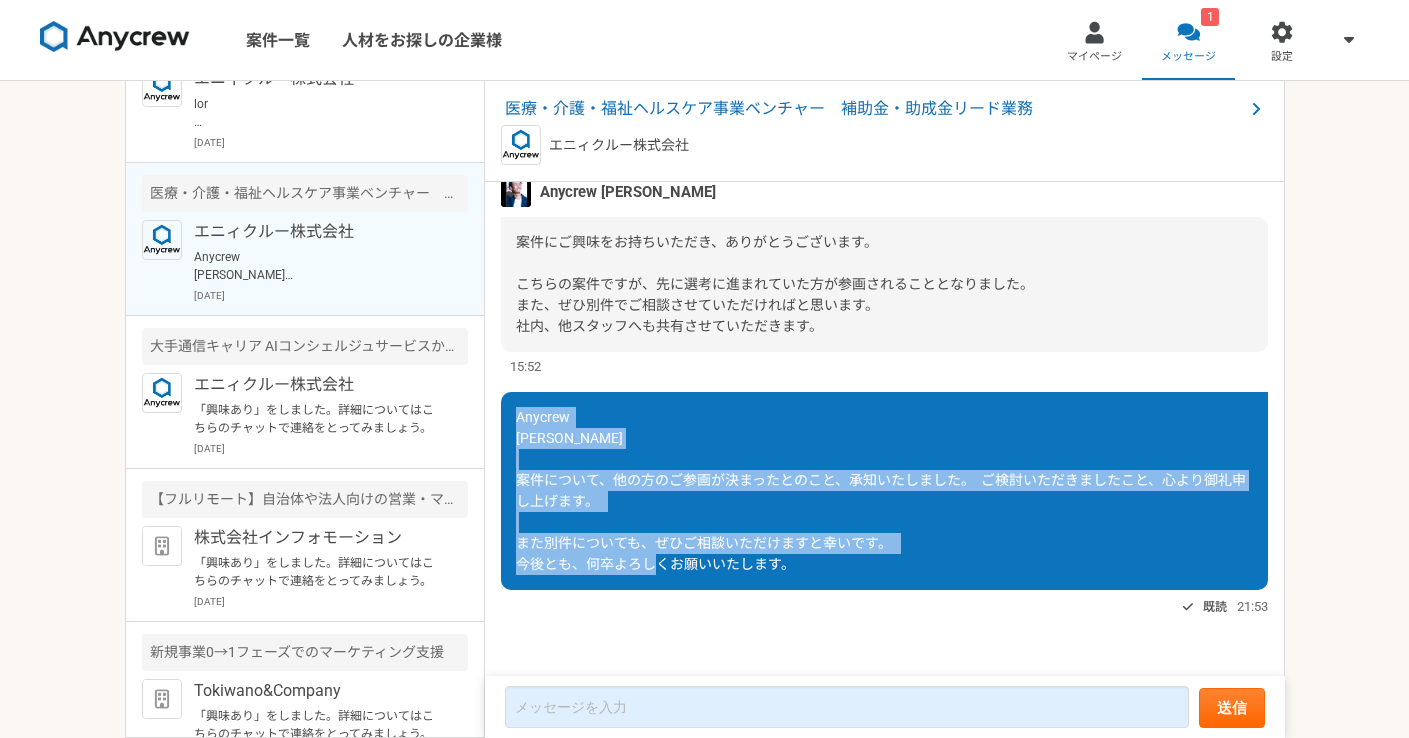 drag, startPoint x: 870, startPoint y: 576, endPoint x: 505, endPoint y: 399, distance: 405.65256 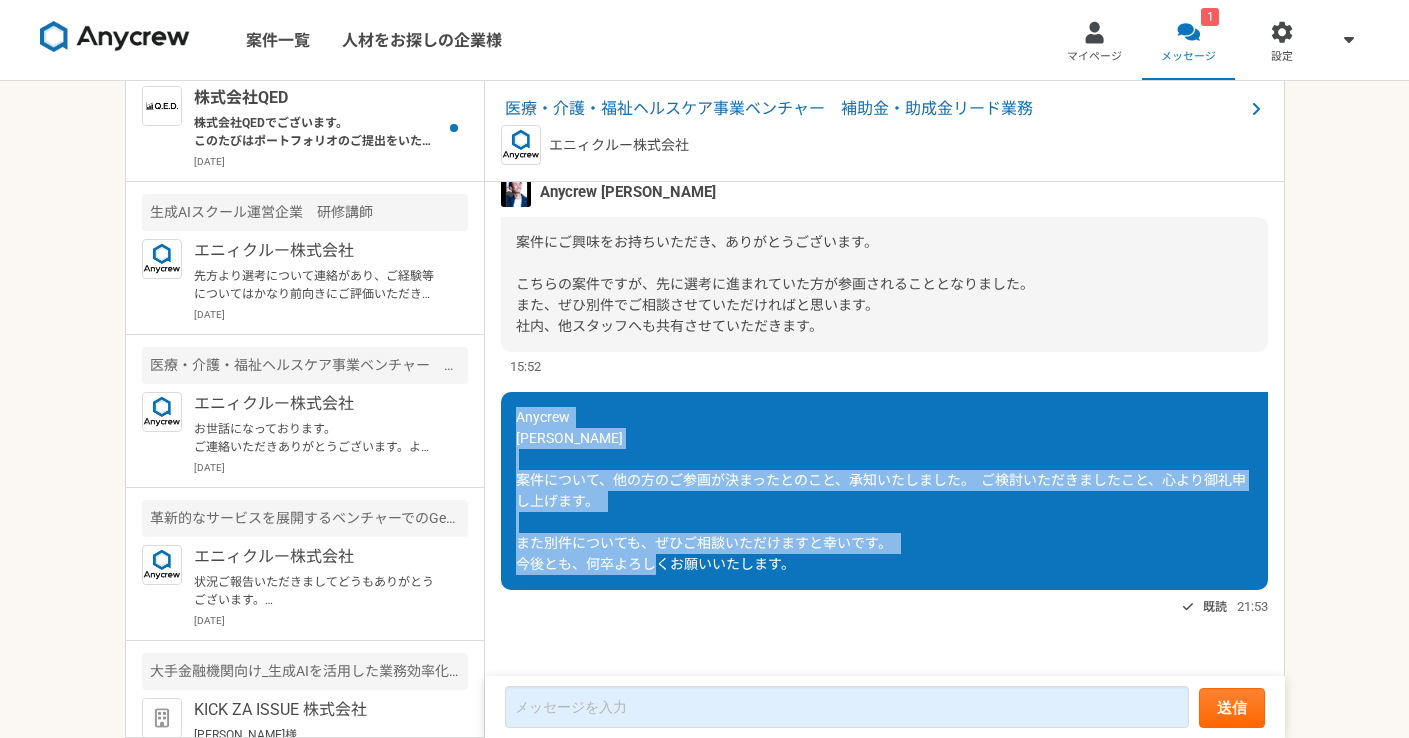 scroll, scrollTop: 0, scrollLeft: 0, axis: both 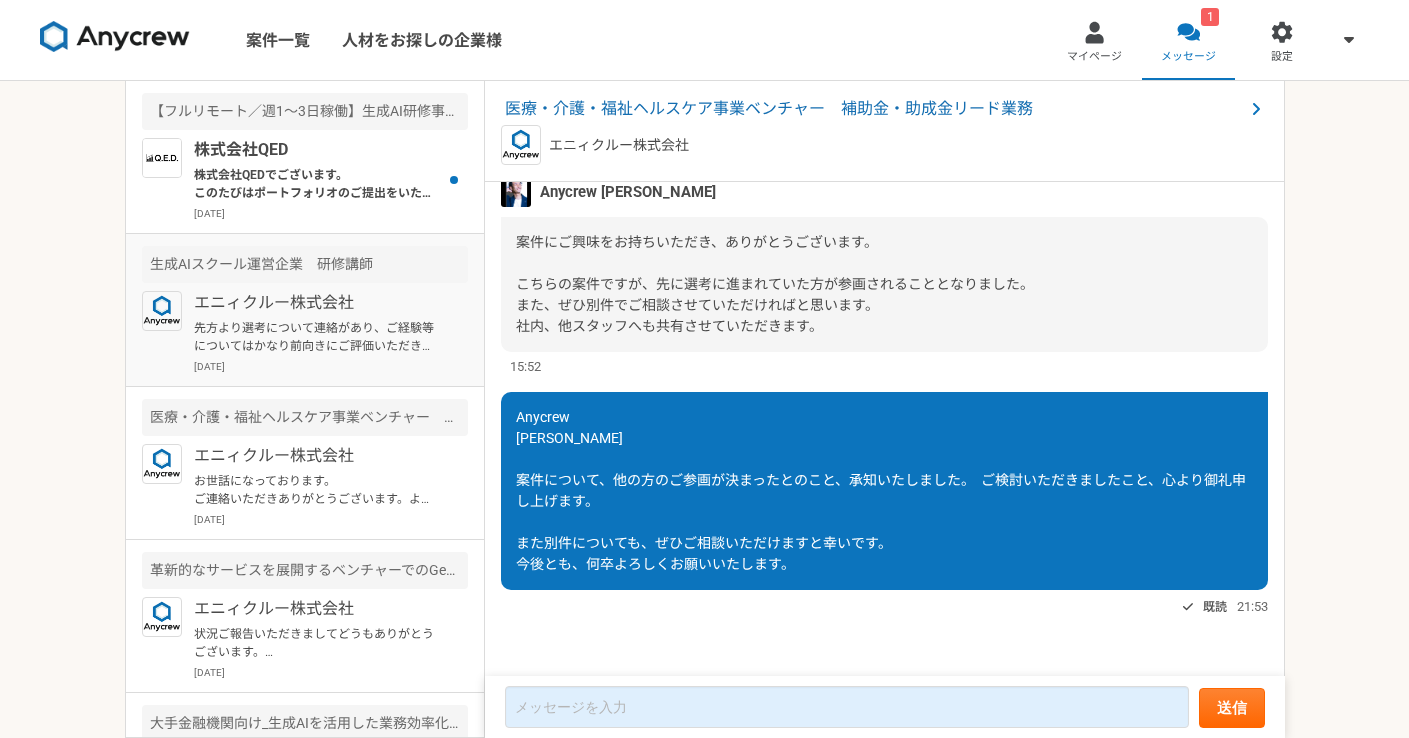 click on "先方より選考について連絡があり、ご経験等についてはかなり前向きにご評価いただきましたが、人事、コンサルタントとしての経験のある方を軸に検討されたいとのことで、今回は一旦お見送りさせていただきたい、とのことです。
案件化できず申し訳ありません。
ぜひ、また別件でご相談できればと思いますので、引き続き、よろしくお願いいたします。" at bounding box center (317, 337) 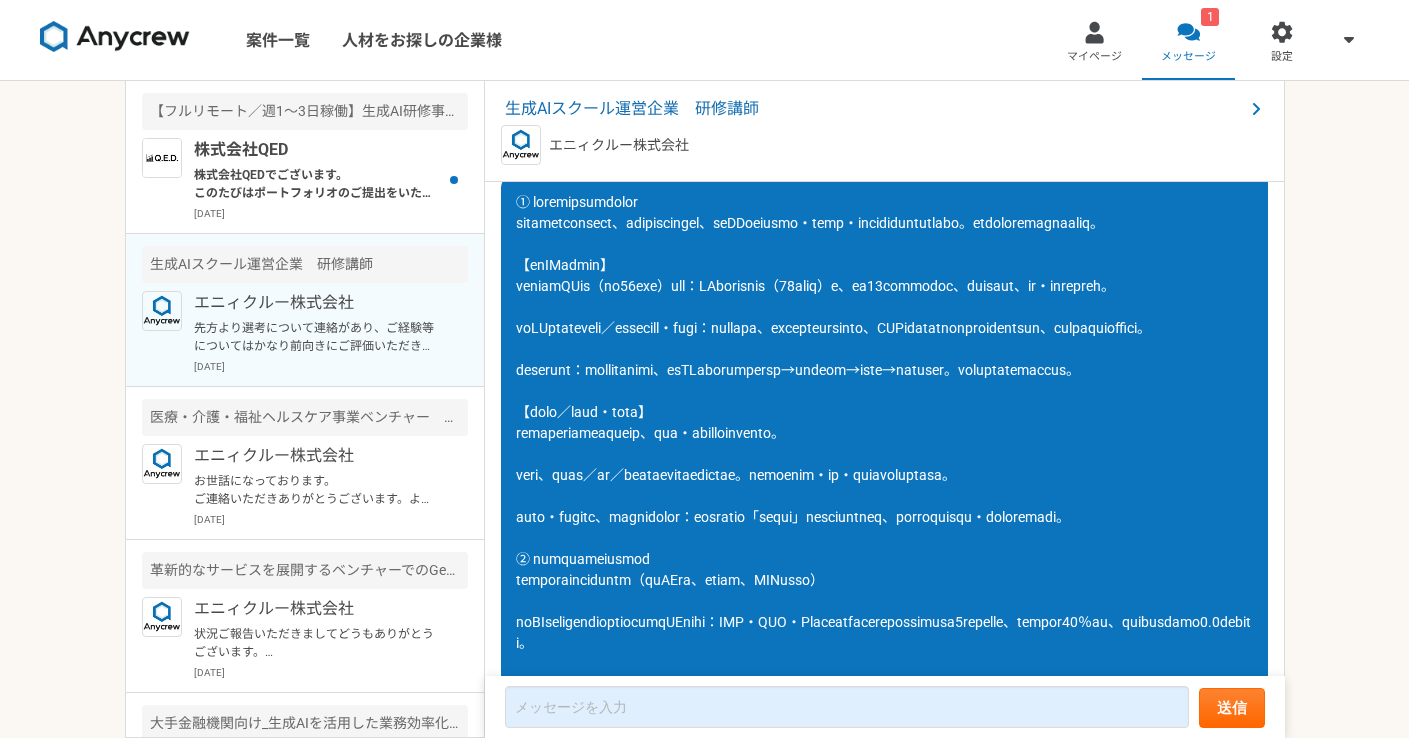 scroll, scrollTop: 2889, scrollLeft: 0, axis: vertical 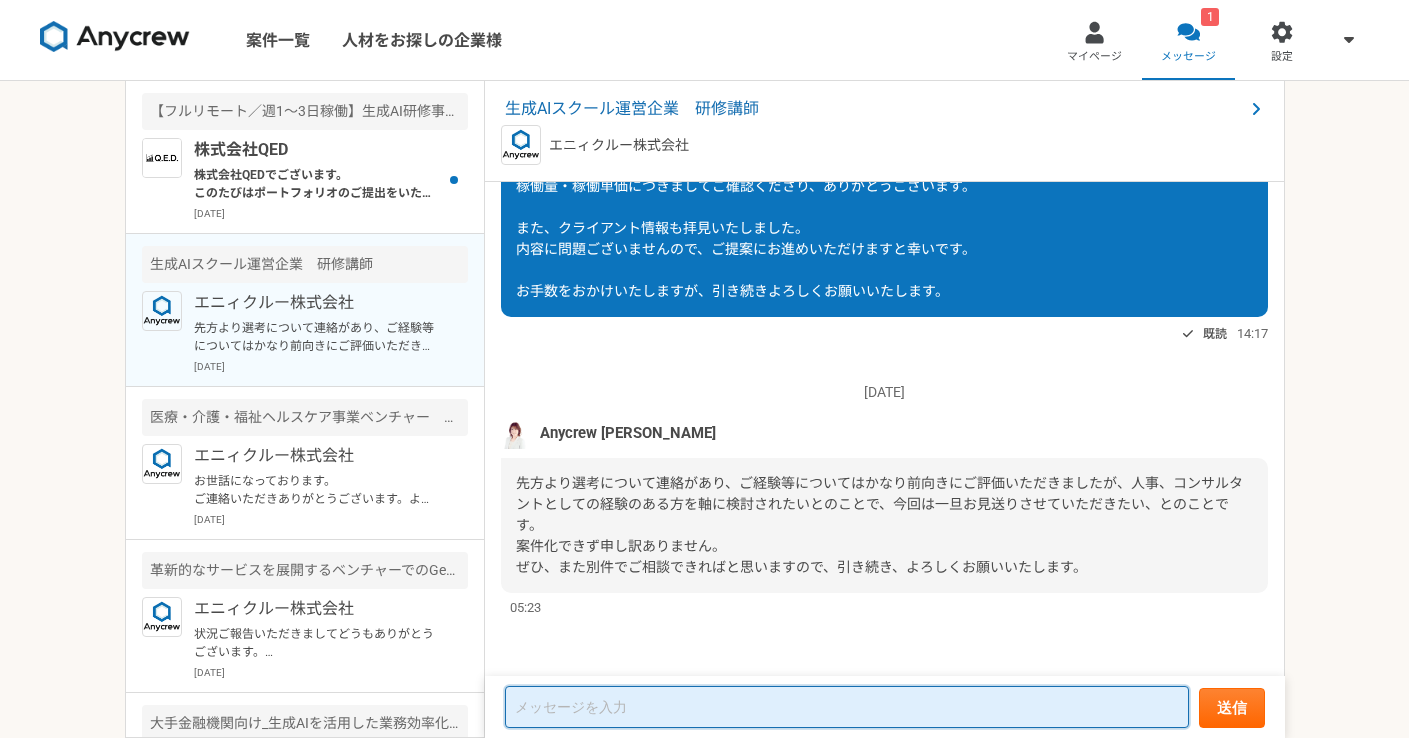 click at bounding box center [847, 707] 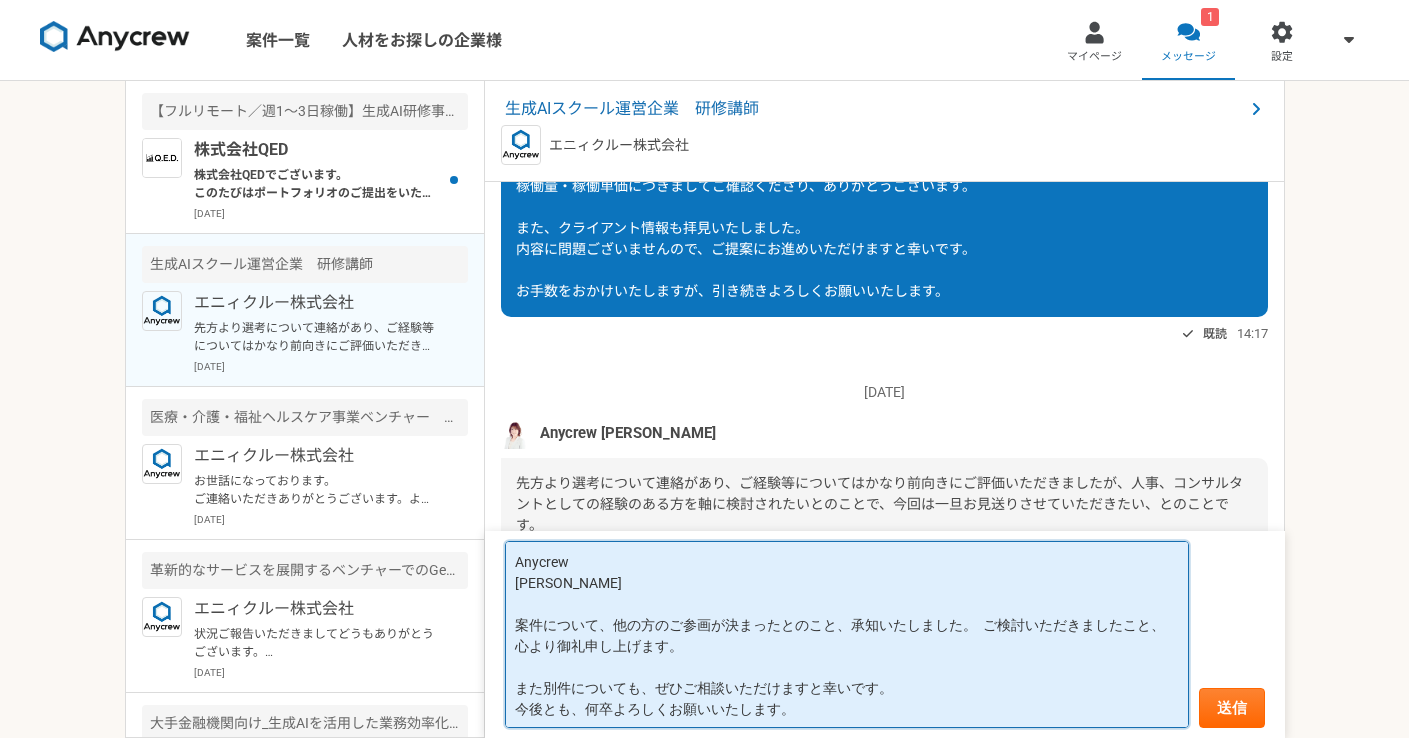 drag, startPoint x: 539, startPoint y: 588, endPoint x: 502, endPoint y: 587, distance: 37.01351 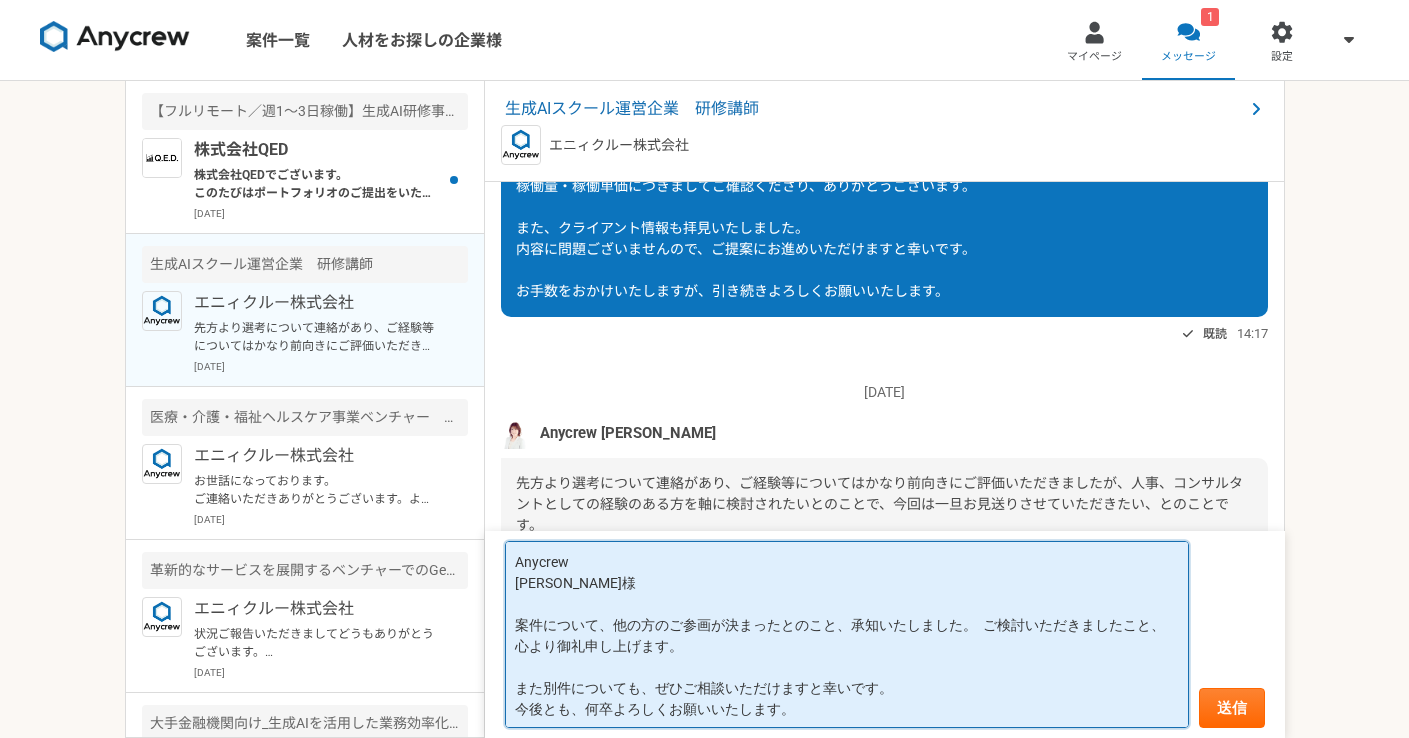 drag, startPoint x: 836, startPoint y: 626, endPoint x: 621, endPoint y: 629, distance: 215.02094 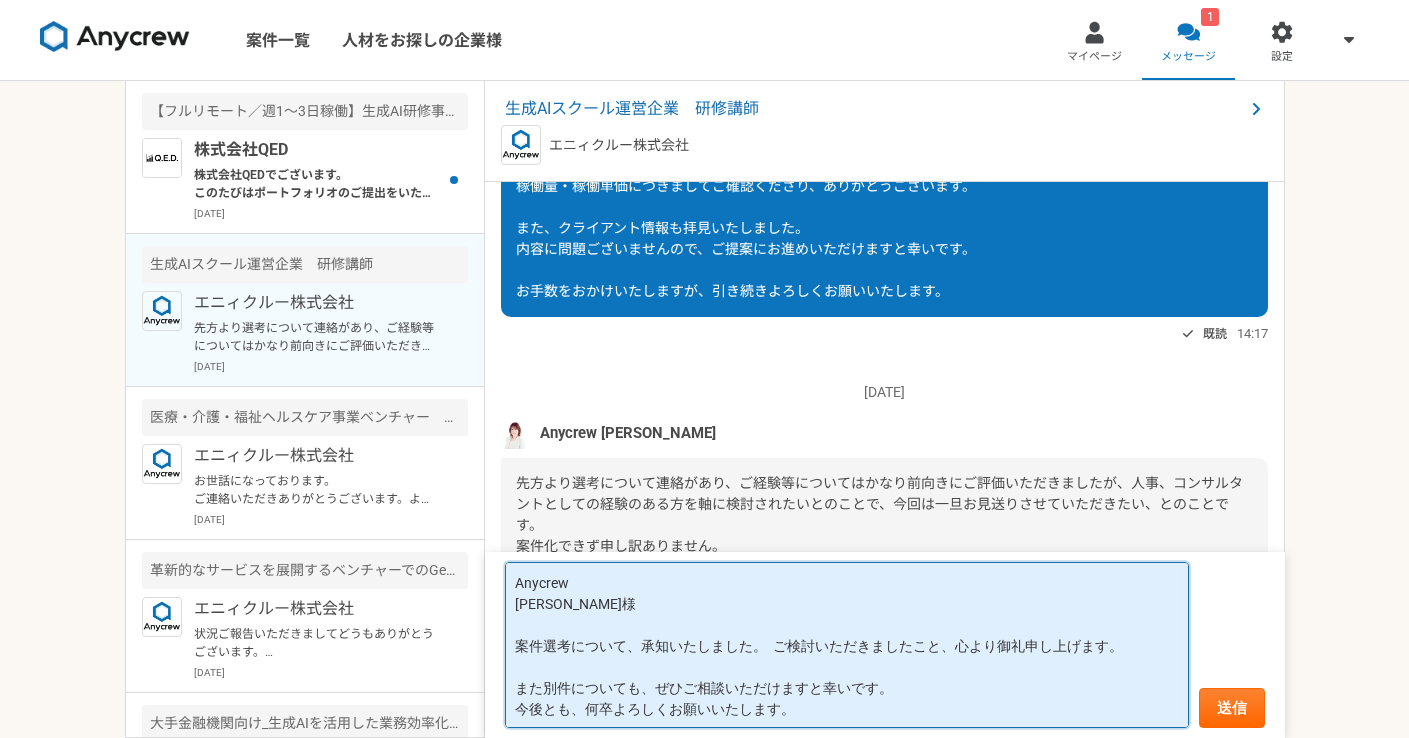 type on "Anycrew
[PERSON_NAME]様
案件選考について、承知いたしました。  ご検討いただきましたこと、心より御礼申し上げます。
また別件についても、ぜひご相談いただけますと幸いです。
今後とも、何卒よろしくお願いいたします。" 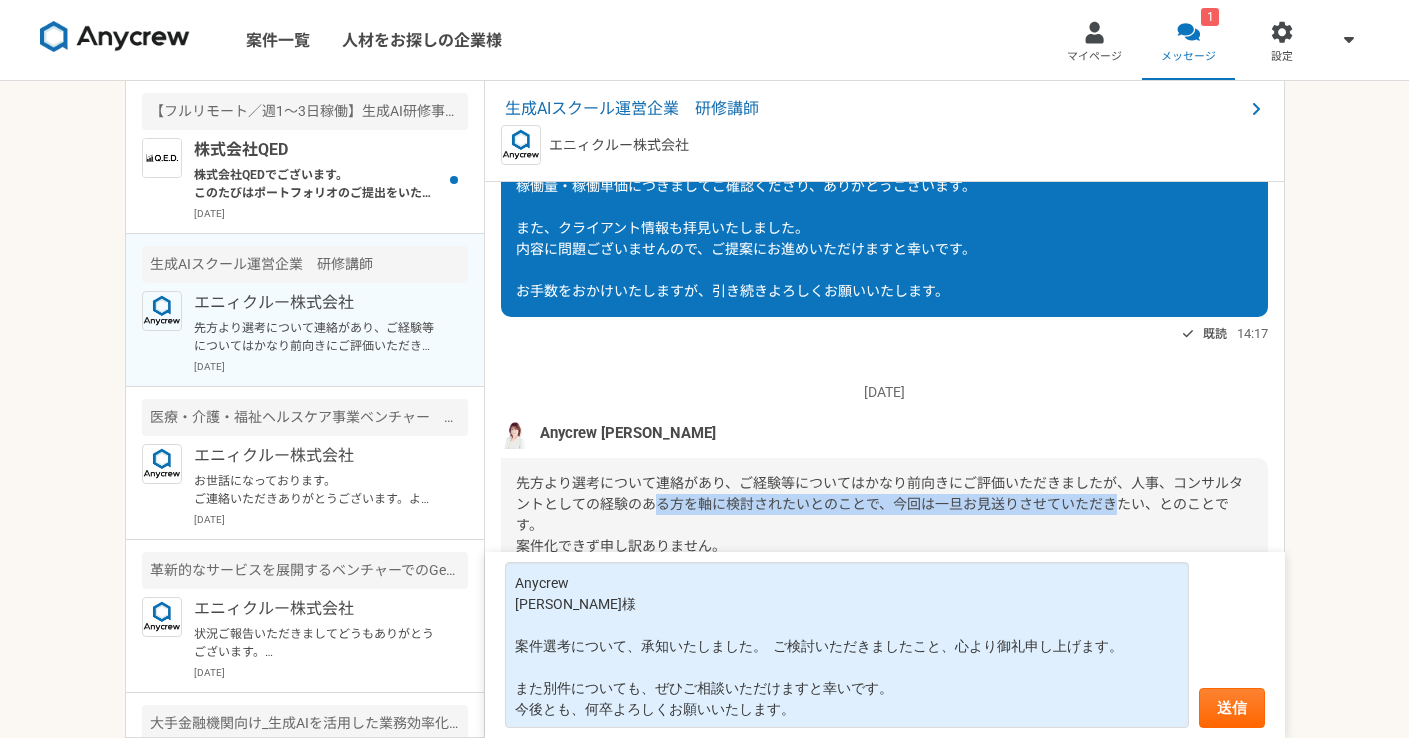 drag, startPoint x: 1136, startPoint y: 509, endPoint x: 664, endPoint y: 509, distance: 472 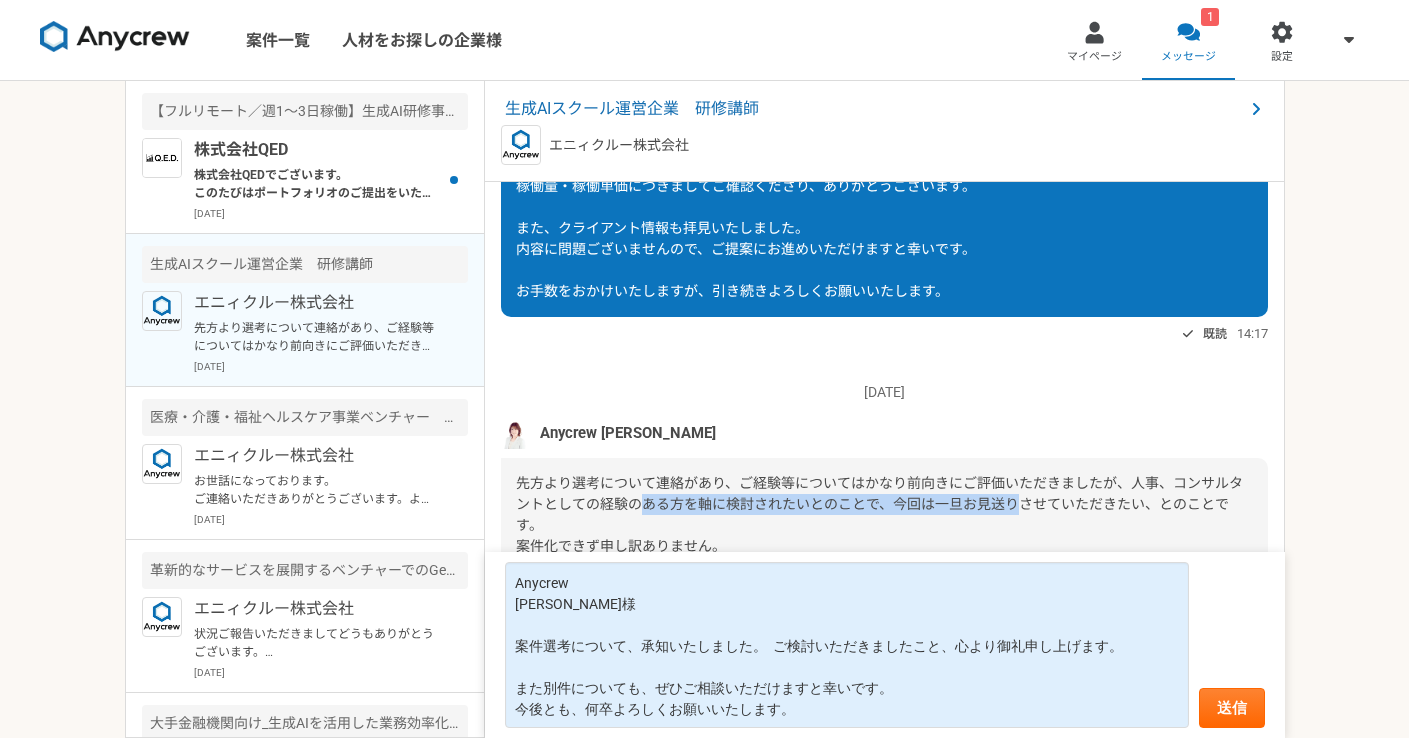 drag, startPoint x: 664, startPoint y: 509, endPoint x: 1024, endPoint y: 509, distance: 360 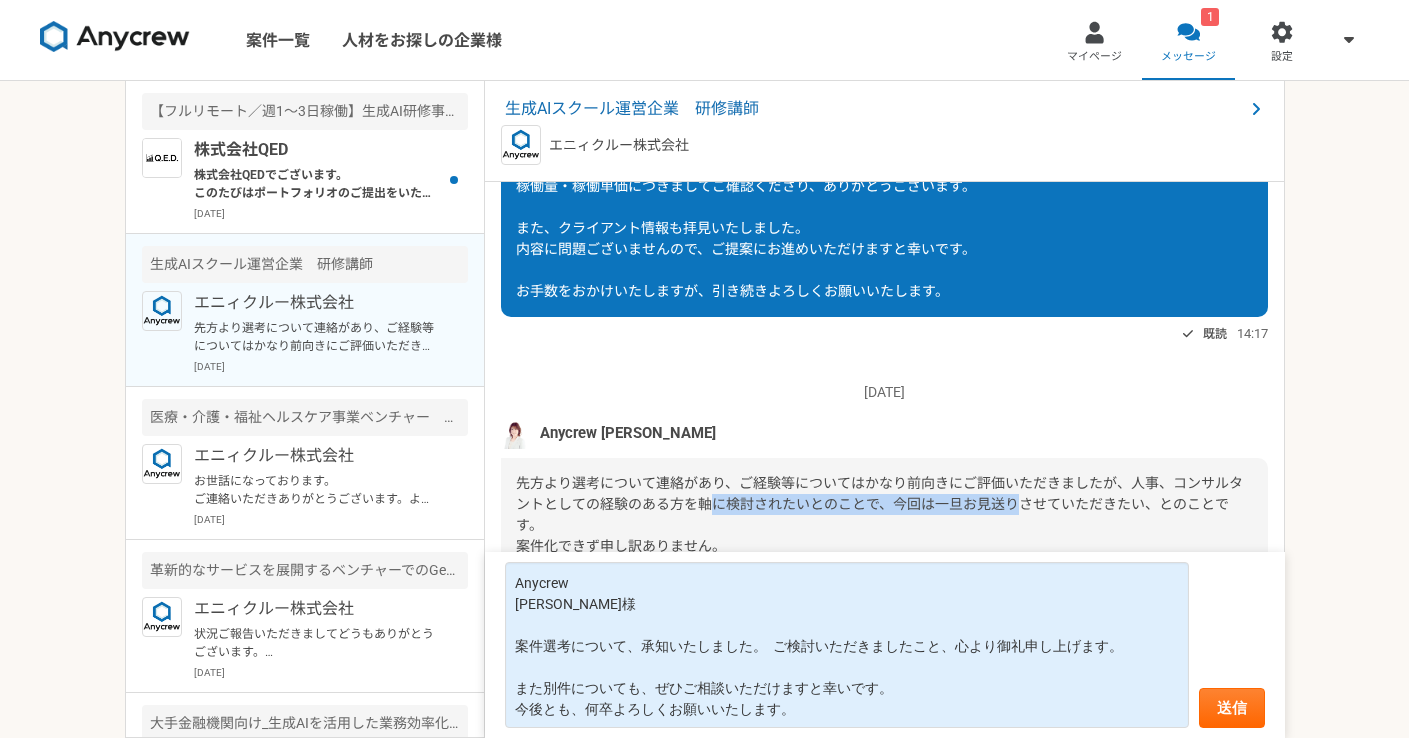 drag, startPoint x: 1024, startPoint y: 509, endPoint x: 673, endPoint y: 509, distance: 351 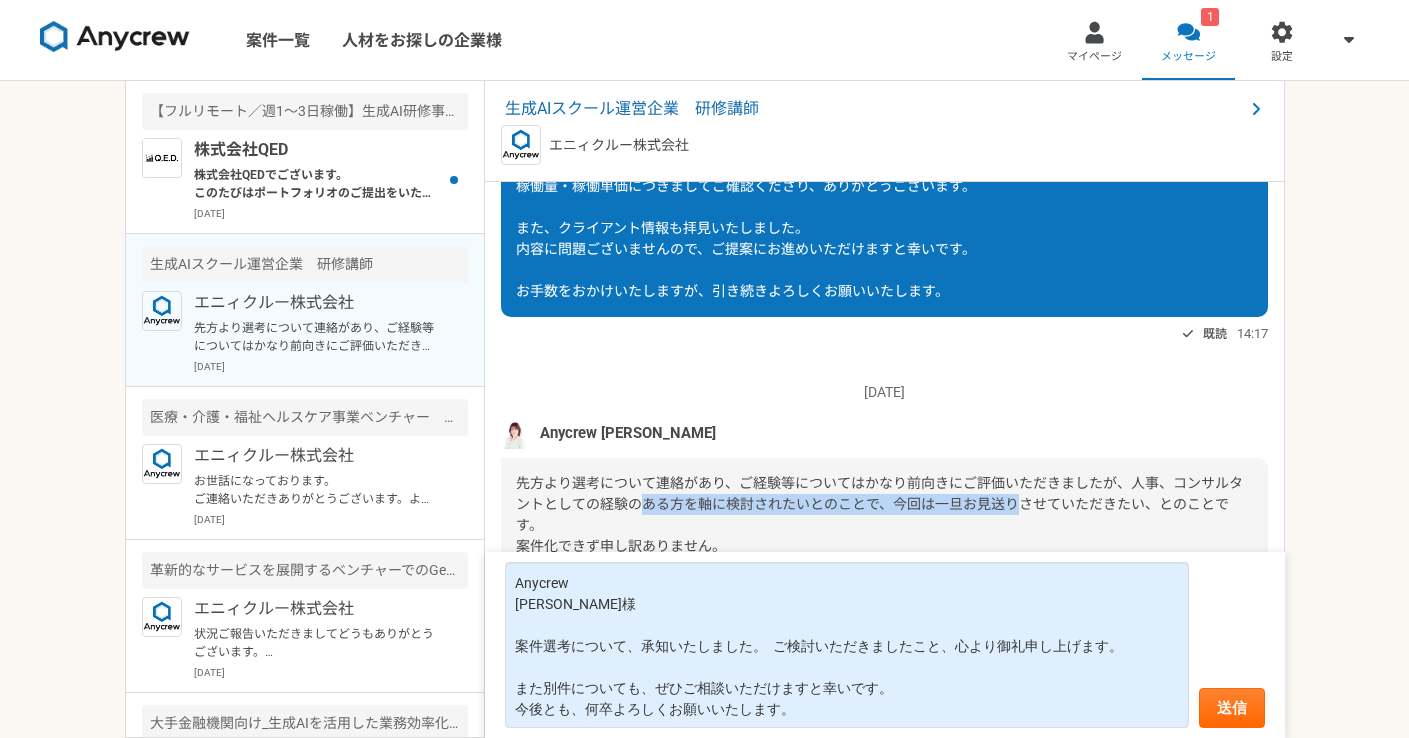 click on "先方より選考について連絡があり、ご経験等についてはかなり前向きにご評価いただきましたが、人事、コンサルタントとしての経験のある方を軸に検討されたいとのことで、今回は一旦お見送りさせていただきたい、とのことです。
案件化できず申し訳ありません。
ぜひ、また別件でご相談できればと思いますので、引き続き、よろしくお願いいたします。" at bounding box center (879, 525) 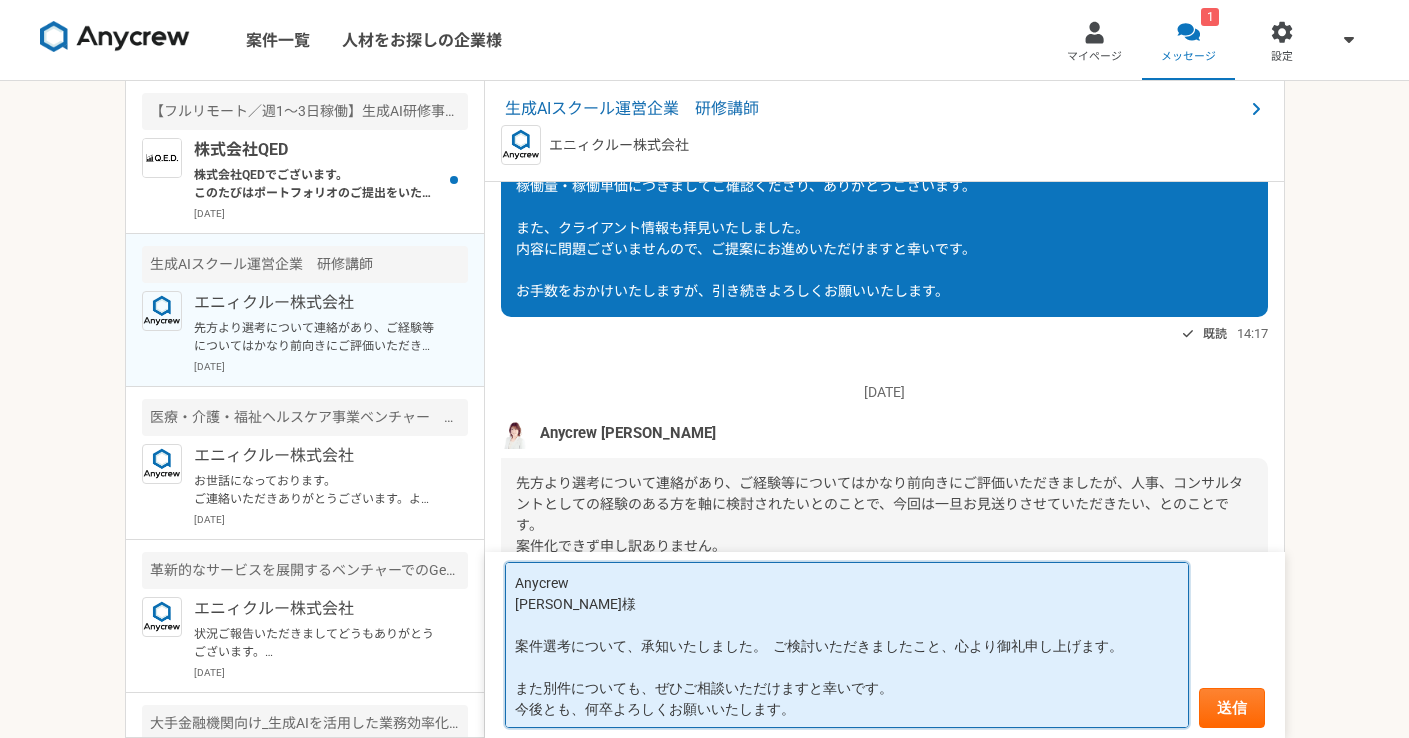 drag, startPoint x: 983, startPoint y: 647, endPoint x: 876, endPoint y: 647, distance: 107 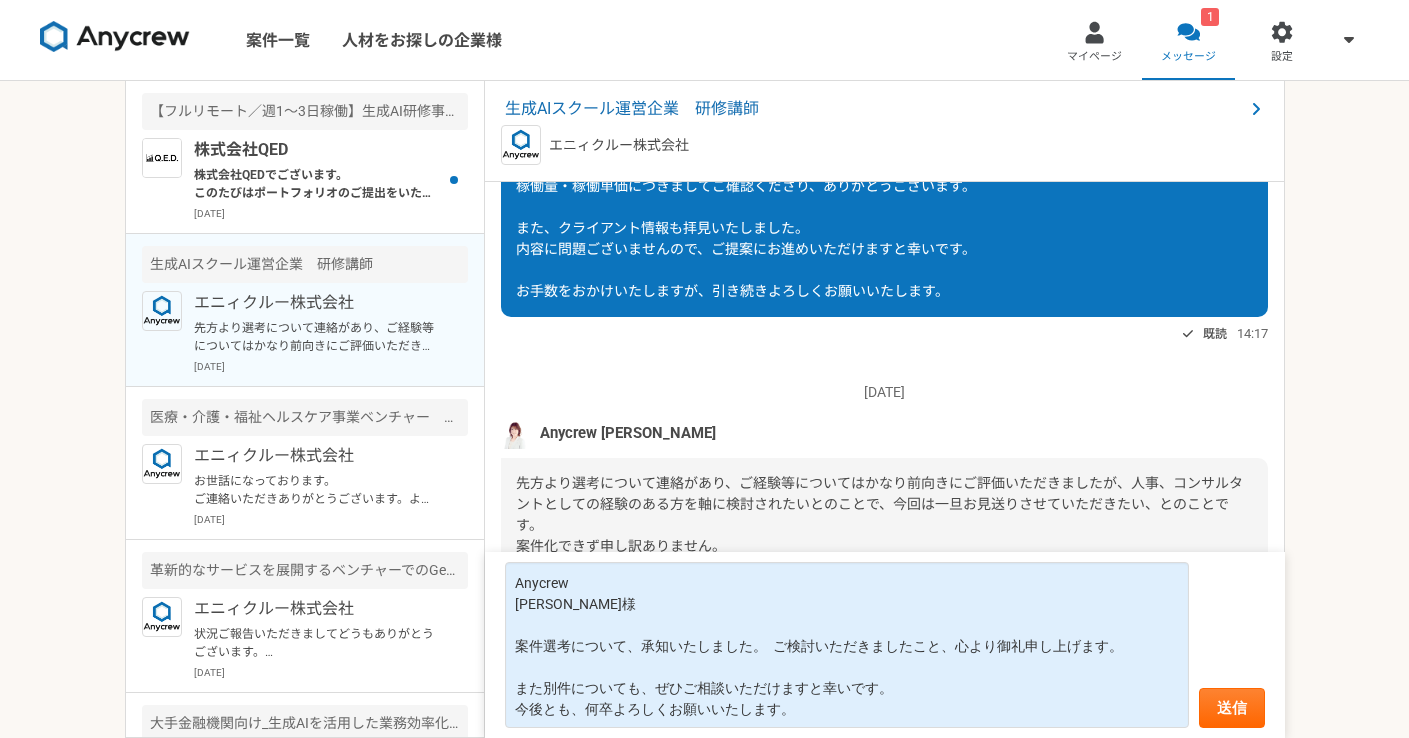 click on "先方より選考について連絡があり、ご経験等についてはかなり前向きにご評価いただきましたが、人事、コンサルタントとしての経験のある方を軸に検討されたいとのことで、今回は一旦お見送りさせていただきたい、とのことです。
案件化できず申し訳ありません。
ぜひ、また別件でご相談できればと思いますので、引き続き、よろしくお願いいたします。" at bounding box center (884, 525) 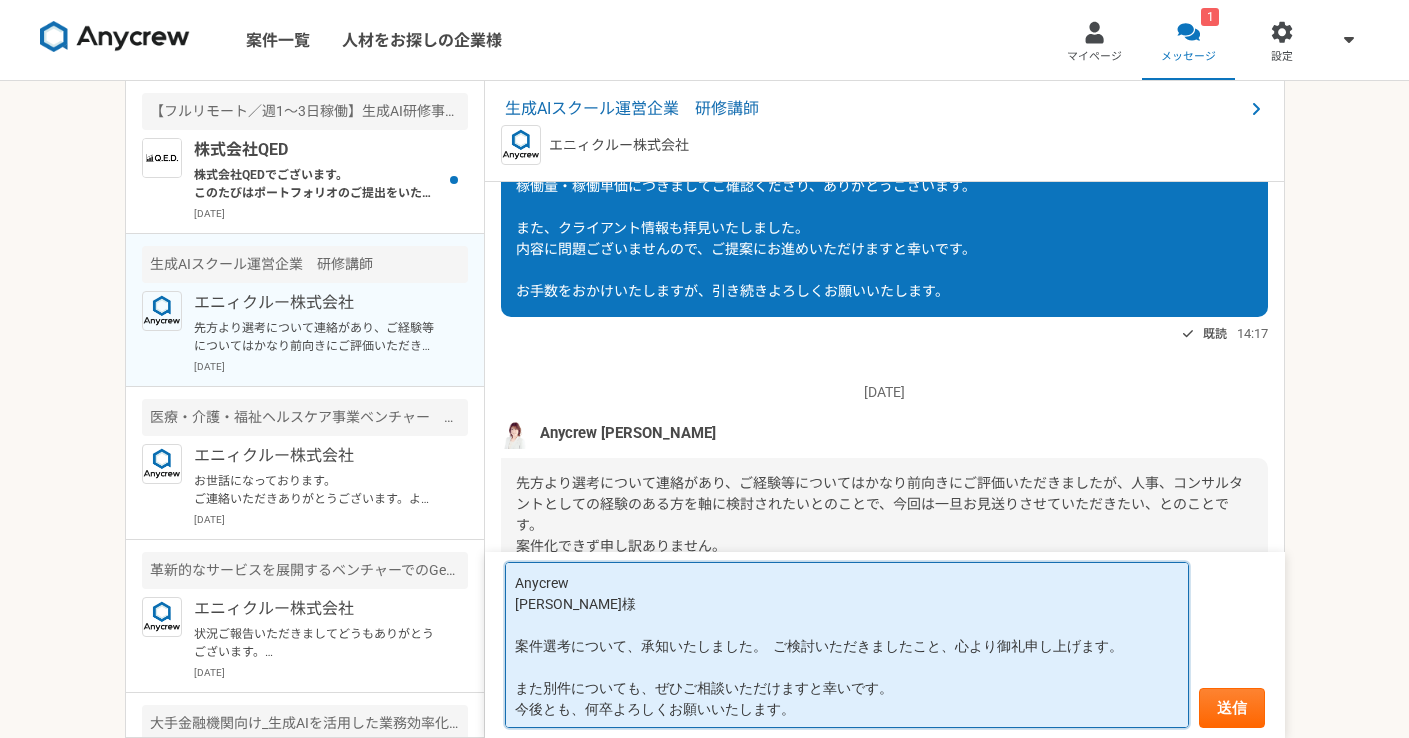 drag, startPoint x: 876, startPoint y: 709, endPoint x: 516, endPoint y: 583, distance: 381.41315 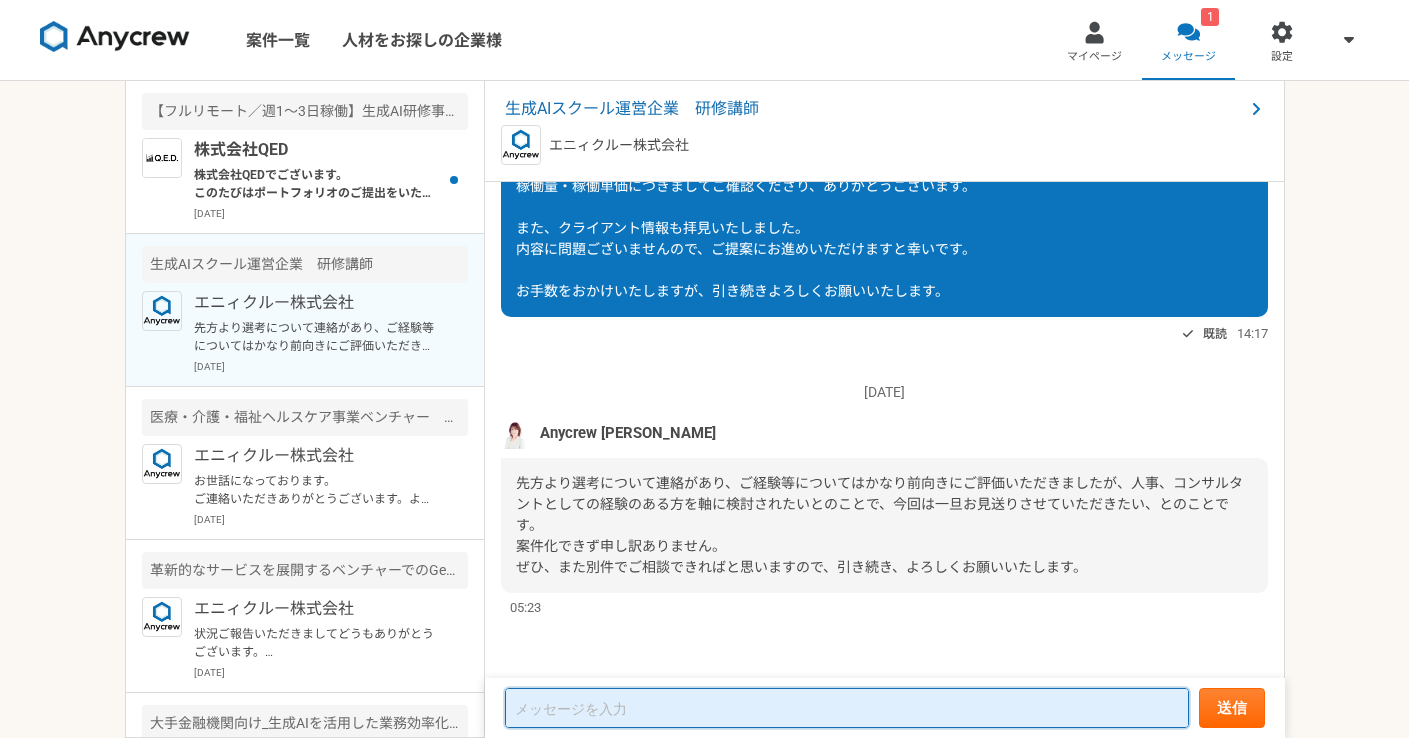 click at bounding box center [847, 708] 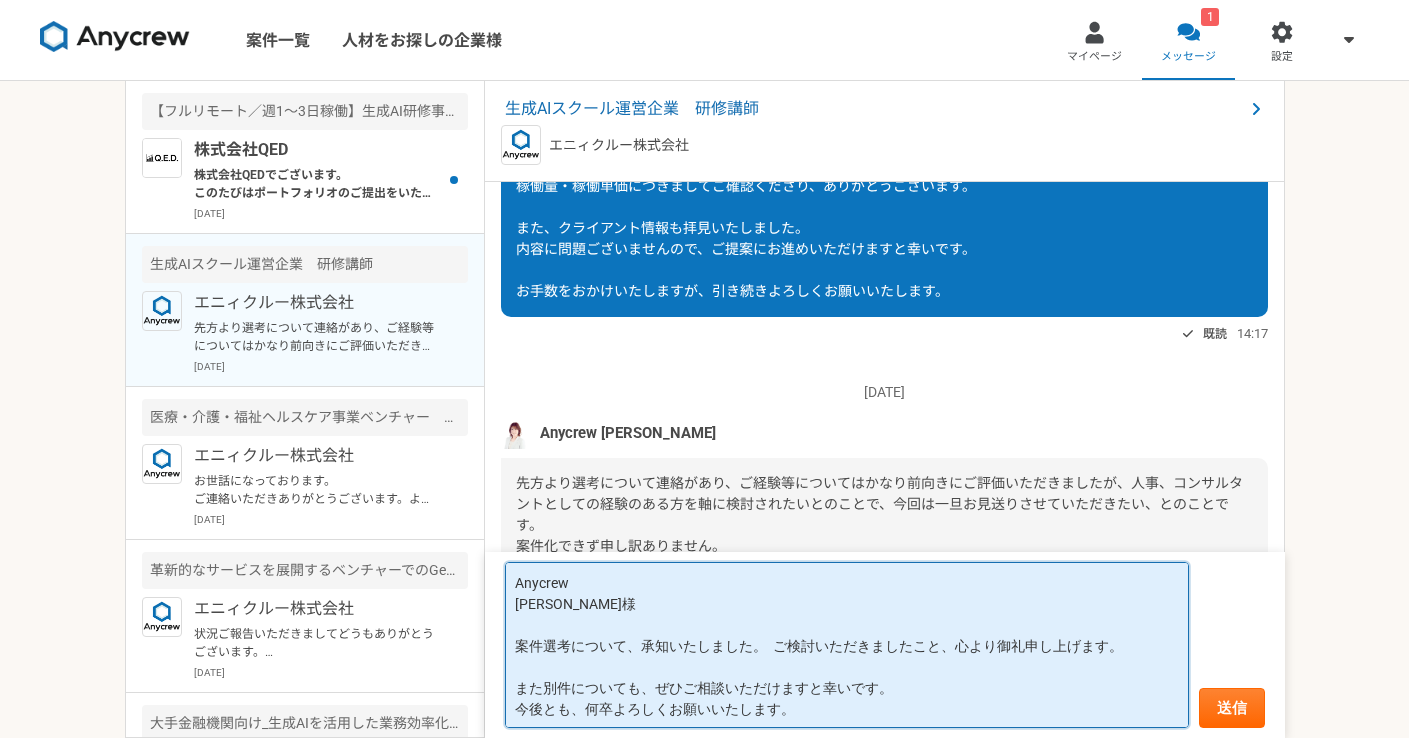 click on "Anycrew
[PERSON_NAME]様
案件選考について、承知いたしました。  ご検討いただきましたこと、心より御礼申し上げます。
また別件についても、ぜひご相談いただけますと幸いです。
今後とも、何卒よろしくお願いいたします。" at bounding box center [847, 645] 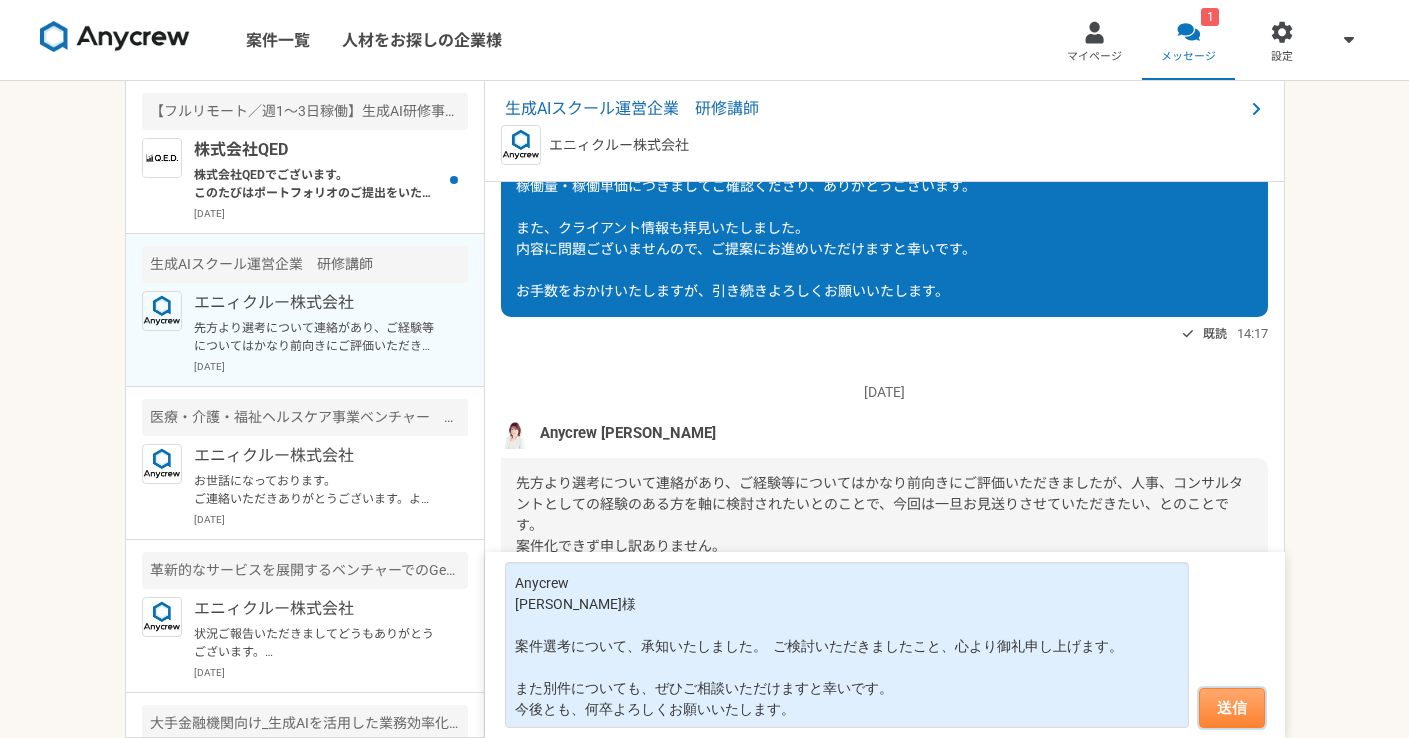 click on "送信" at bounding box center [1232, 708] 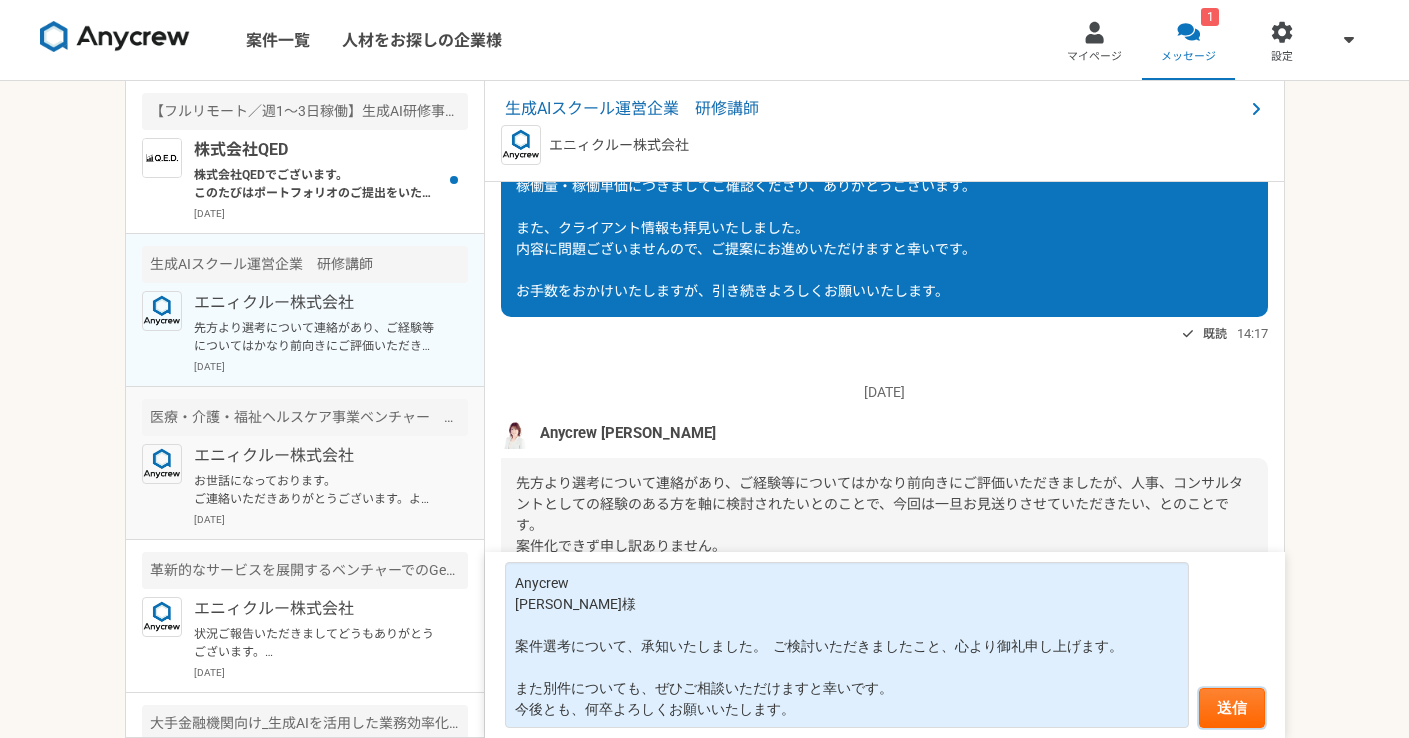 type 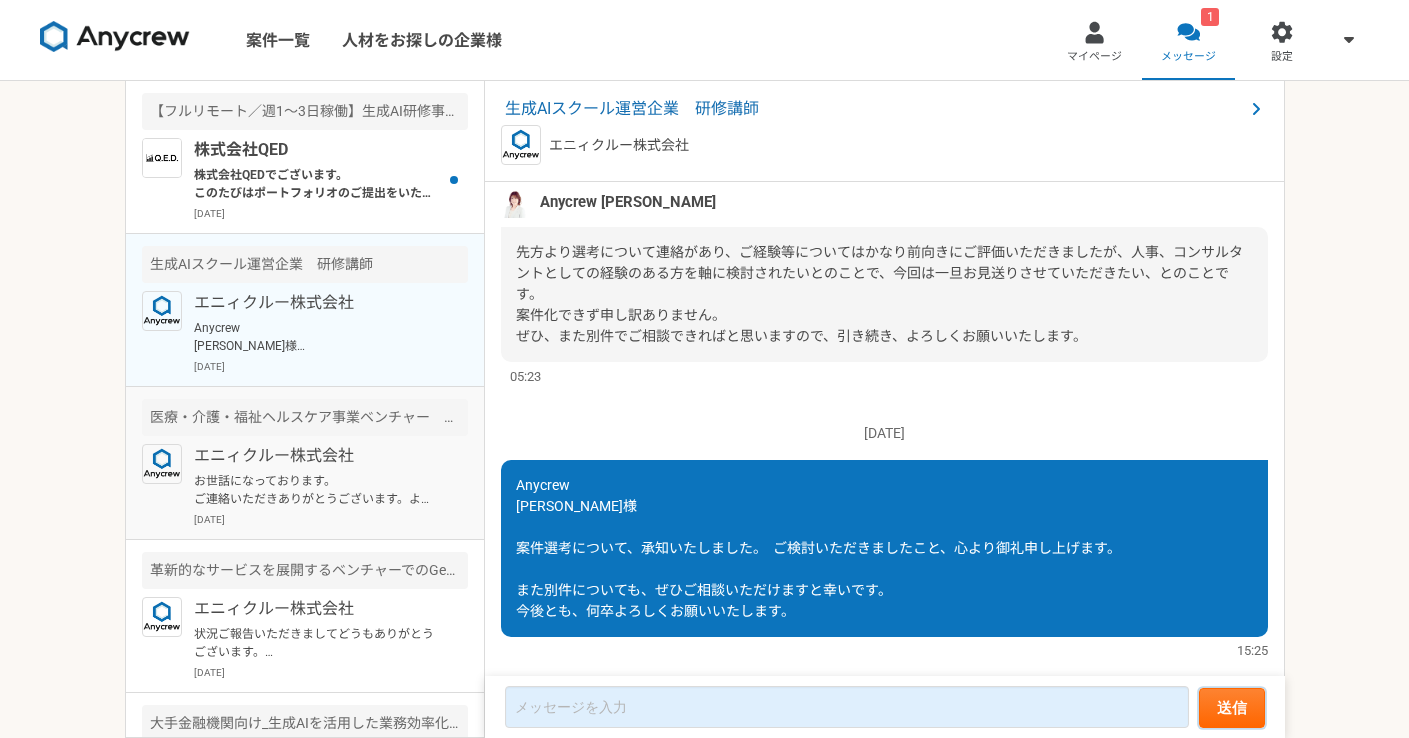 scroll, scrollTop: 3163, scrollLeft: 0, axis: vertical 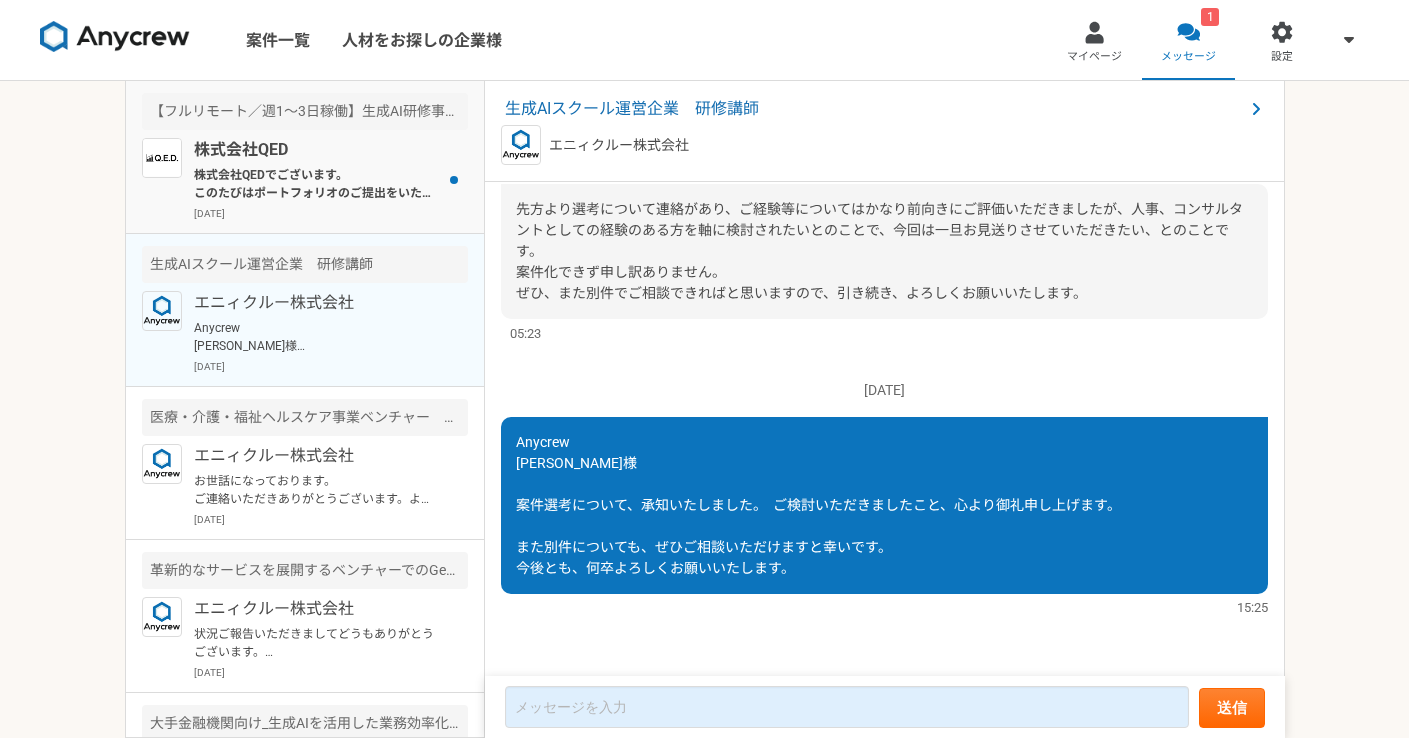 click on "株式会社QEDでございます。
このたびはポートフォリオのご提出をいただき、誠にありがとうございました。
書類およびご経歴を拝見し、慎重に社内で検討を進めてまいりましたが、今回は誠に恐縮ながら募集ポジションとのマッチ度等を総合的に判断し、ご期待に添えない結果となりました。
ご興味をお持ちいただいたことに心より感謝申し上げます。
またご縁がございましたら、ぜひよろしくお願いいたします。" at bounding box center (317, 184) 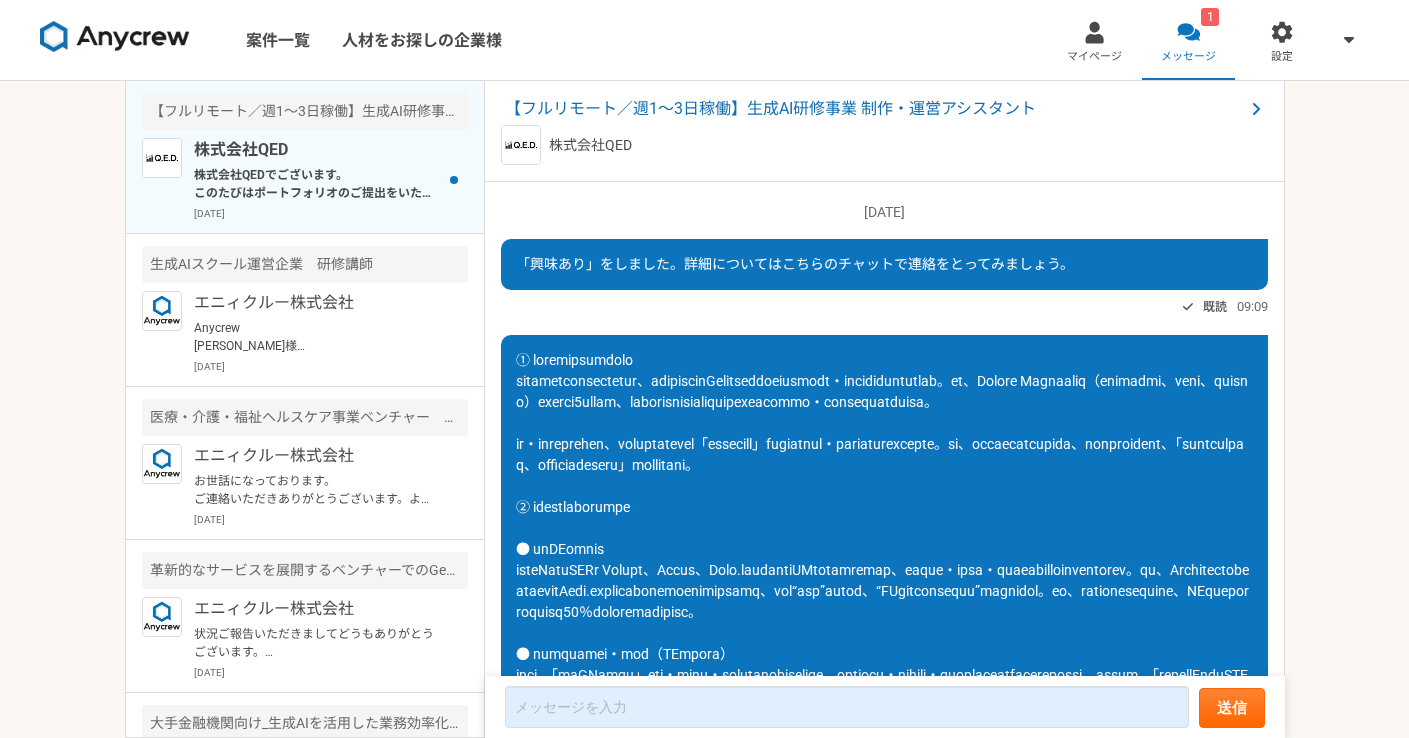 scroll, scrollTop: 1849, scrollLeft: 0, axis: vertical 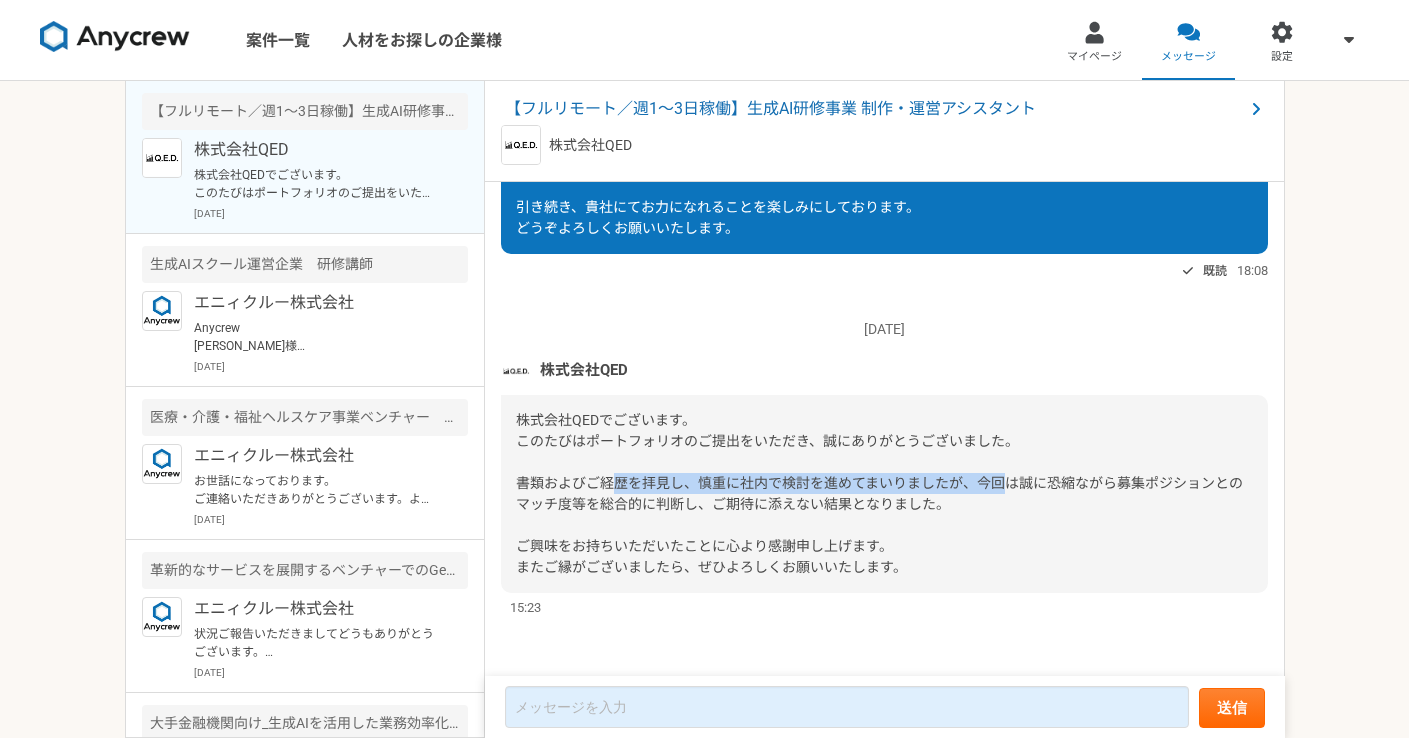 drag, startPoint x: 607, startPoint y: 478, endPoint x: 1009, endPoint y: 485, distance: 402.06094 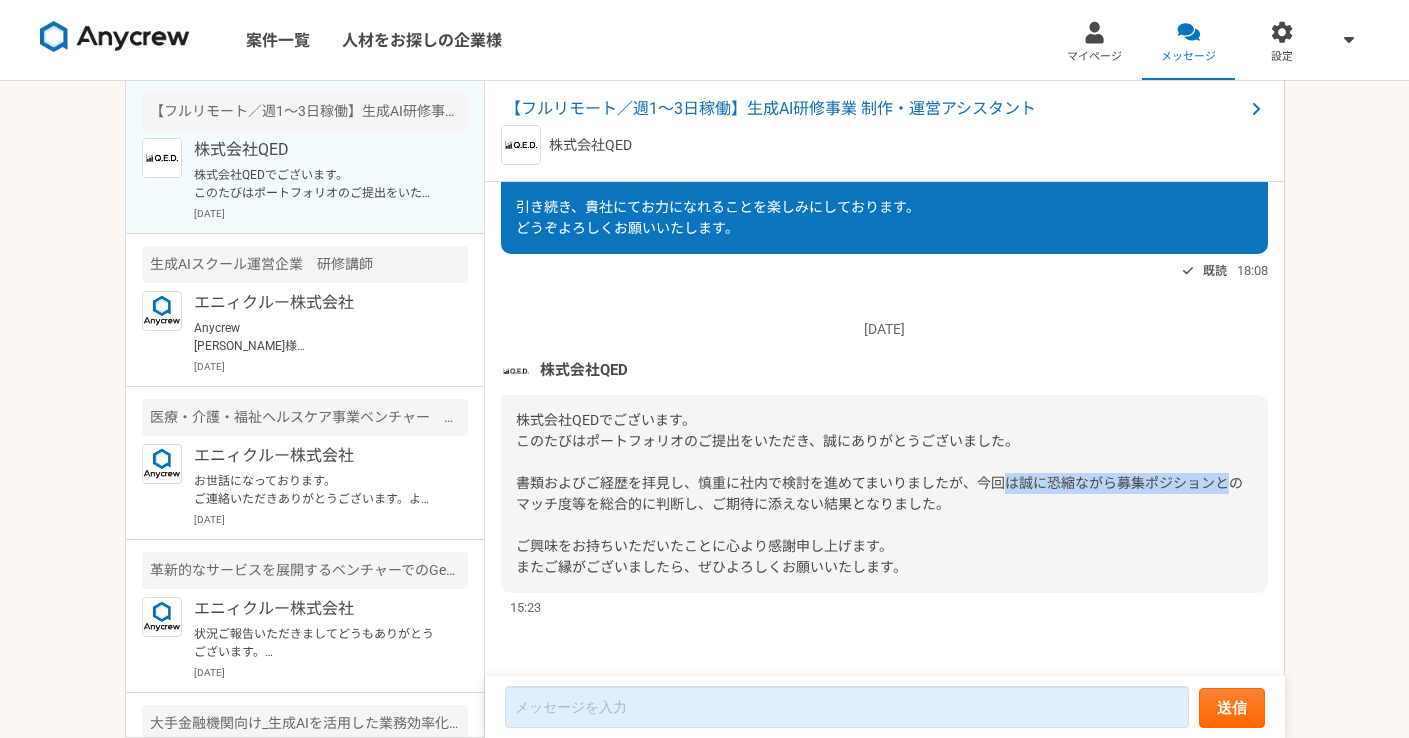drag, startPoint x: 1009, startPoint y: 485, endPoint x: 1222, endPoint y: 483, distance: 213.00938 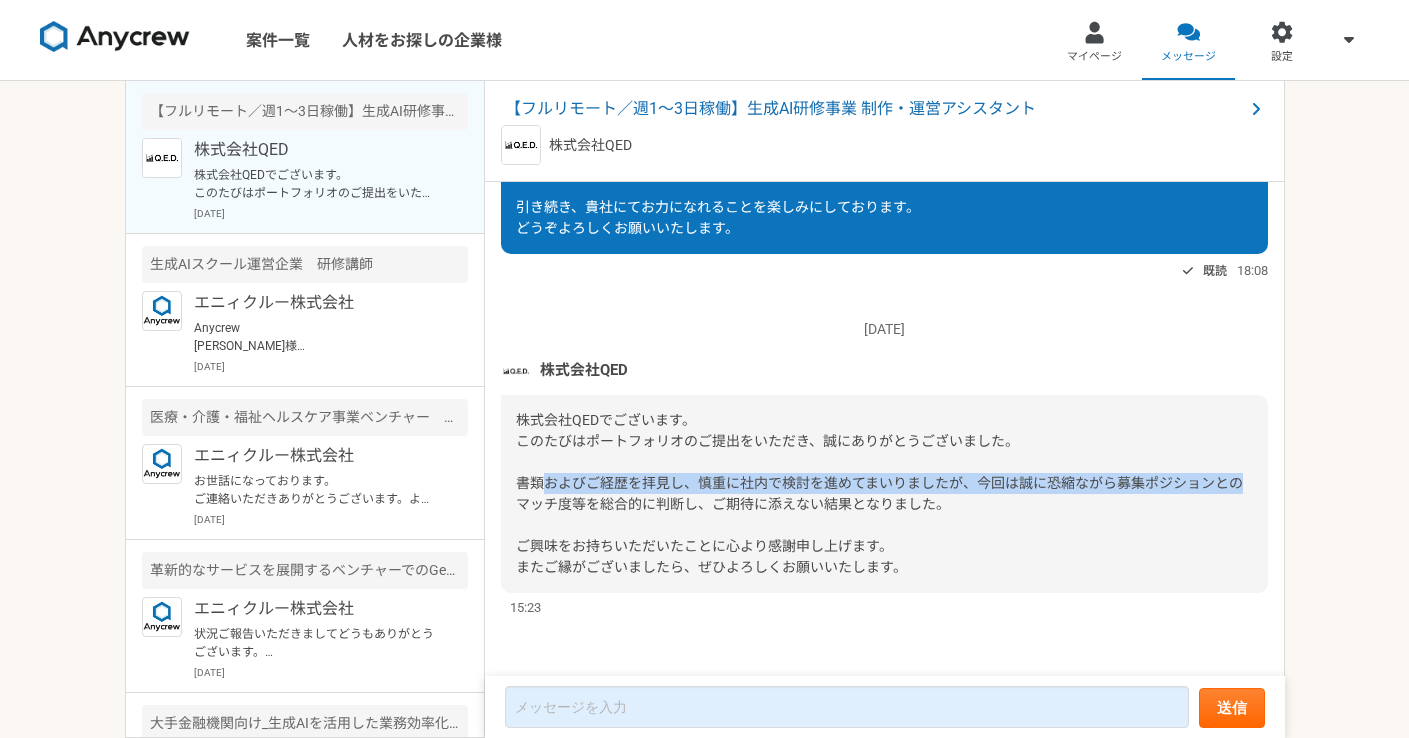 drag, startPoint x: 1222, startPoint y: 483, endPoint x: 552, endPoint y: 476, distance: 670.03656 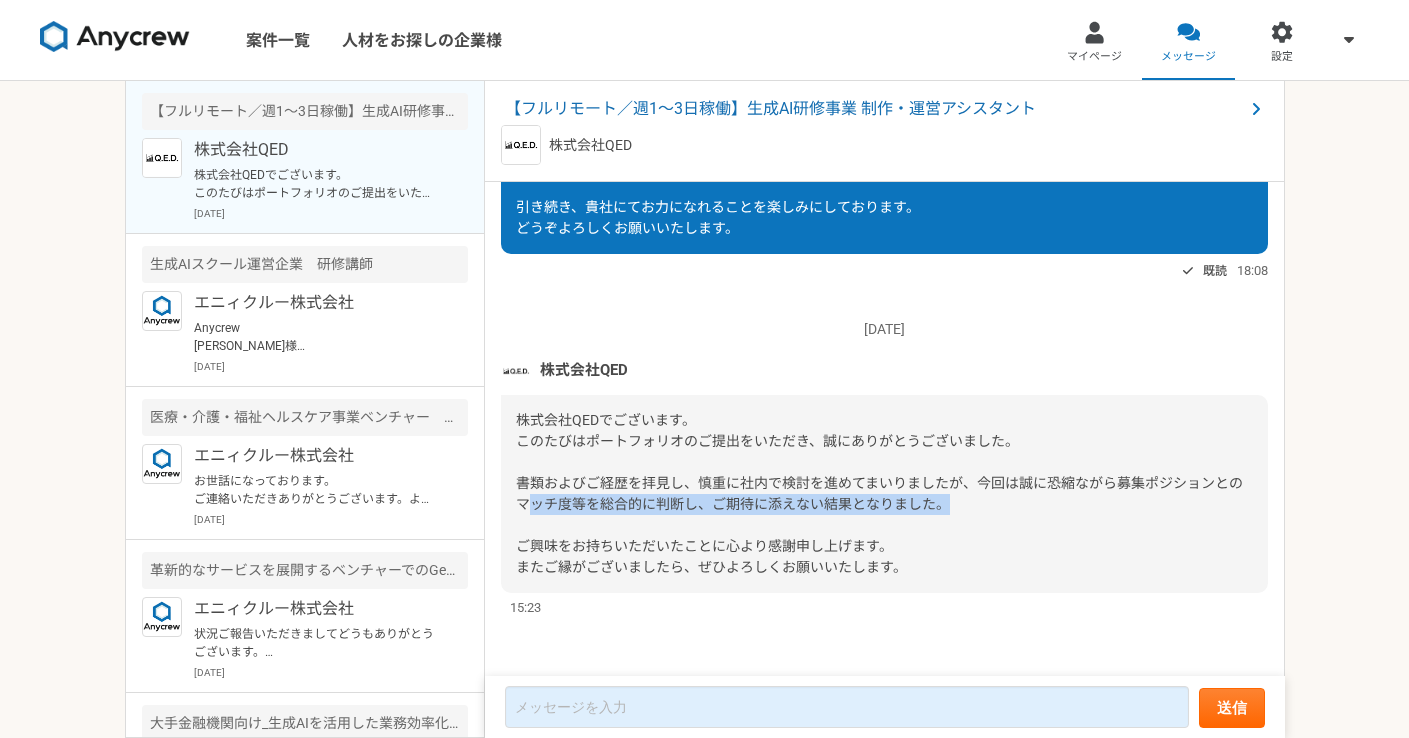 drag, startPoint x: 542, startPoint y: 502, endPoint x: 1096, endPoint y: 500, distance: 554.0036 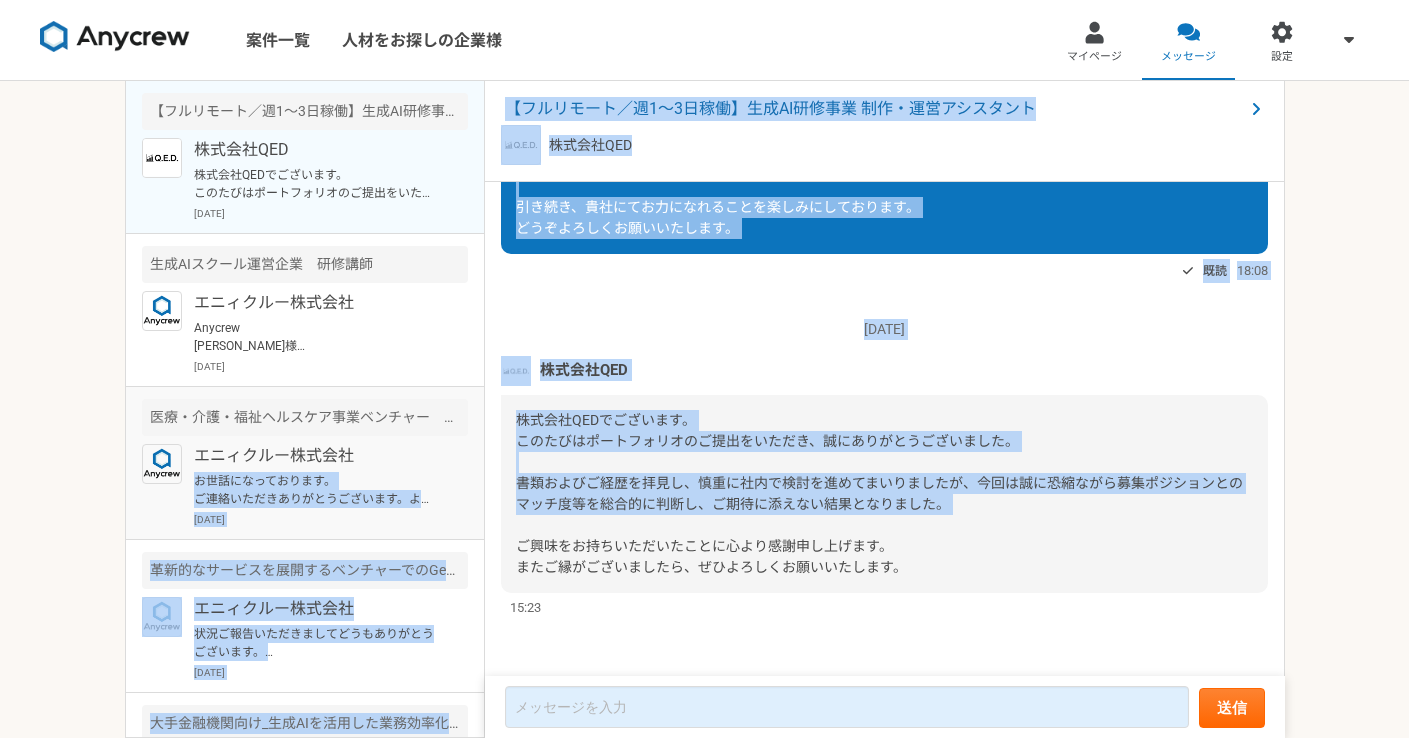 drag, startPoint x: 1096, startPoint y: 500, endPoint x: 452, endPoint y: 457, distance: 645.43396 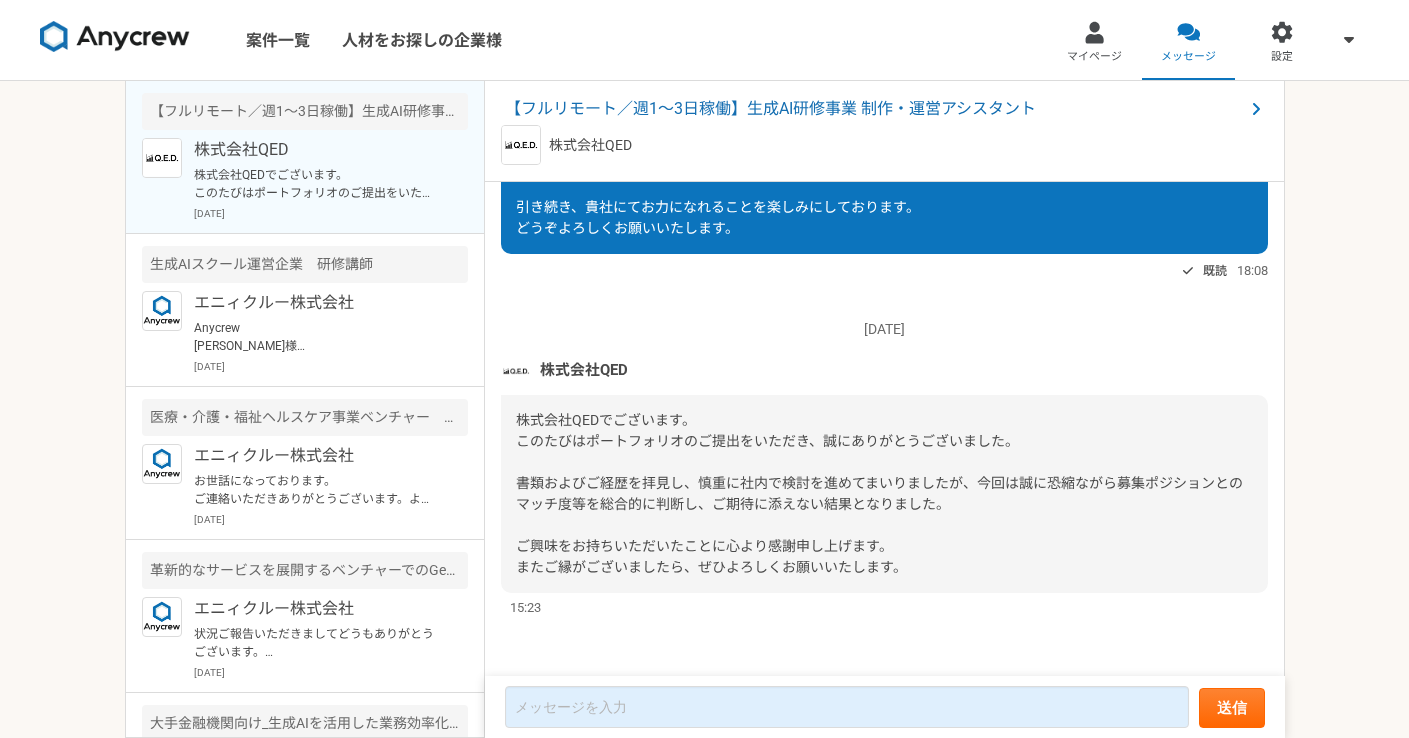click on "株式会社QEDでございます。
このたびはポートフォリオのご提出をいただき、誠にありがとうございました。
書類およびご経歴を拝見し、慎重に社内で検討を進めてまいりましたが、今回は誠に恐縮ながら募集ポジションとのマッチ度等を総合的に判断し、ご期待に添えない結果となりました。
ご興味をお持ちいただいたことに心より感謝申し上げます。
またご縁がございましたら、ぜひよろしくお願いいたします。" at bounding box center [884, 494] 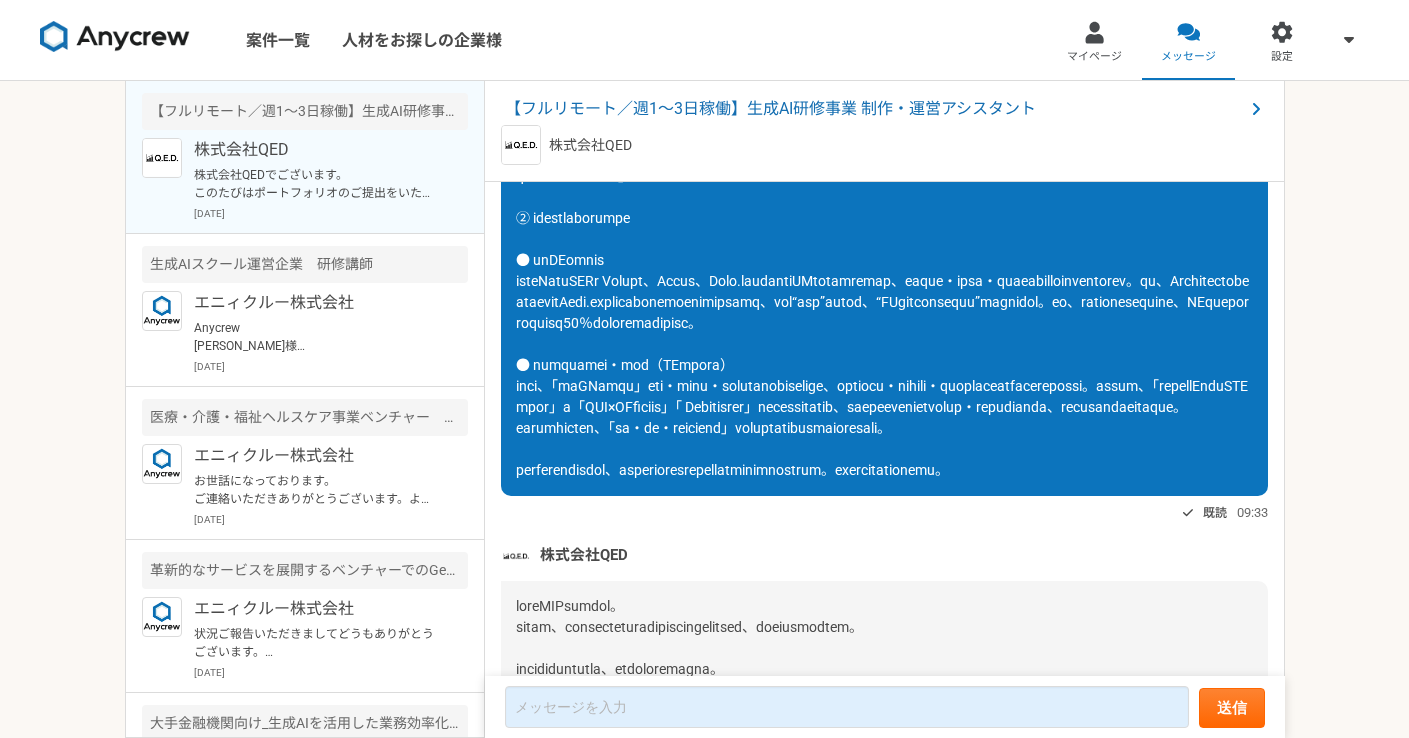 scroll, scrollTop: 0, scrollLeft: 0, axis: both 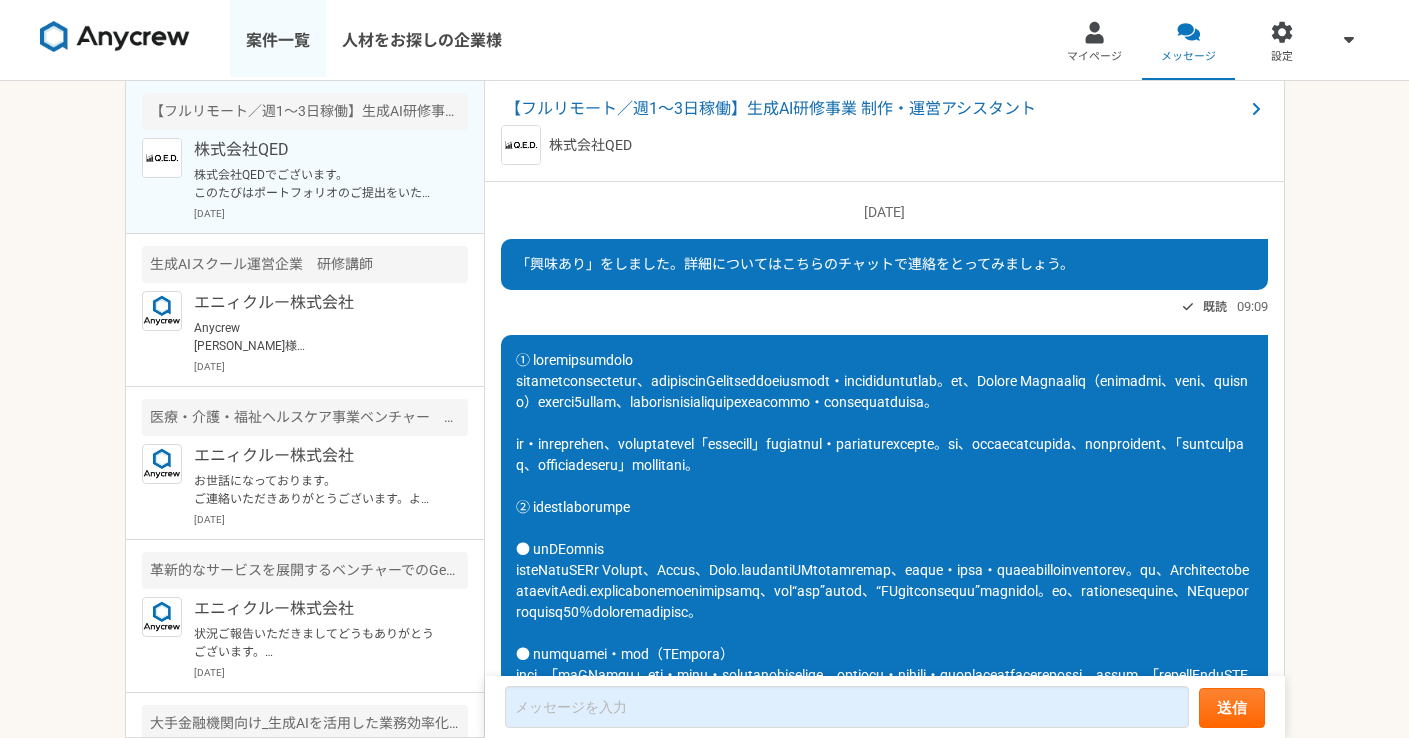 click on "案件一覧" at bounding box center [278, 40] 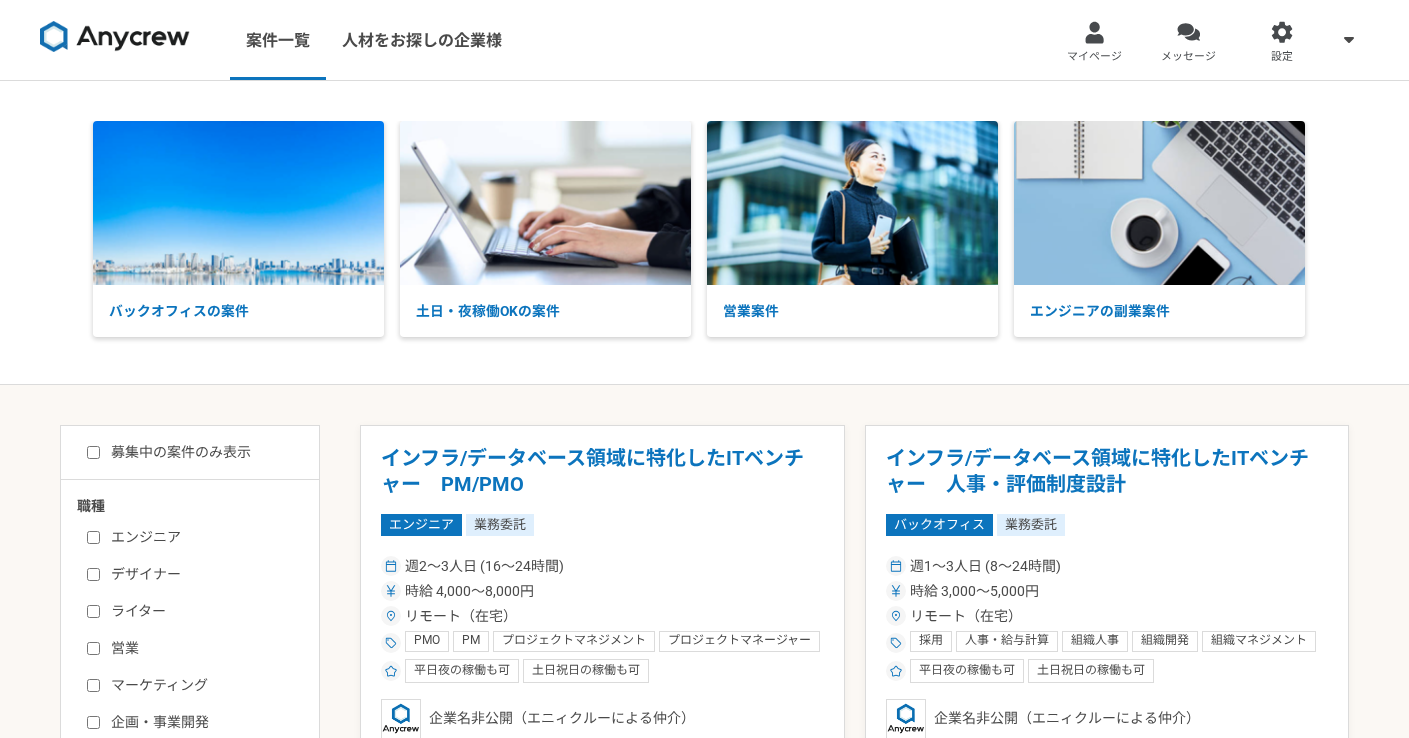click on "募集中の案件のみ表示" at bounding box center (169, 452) 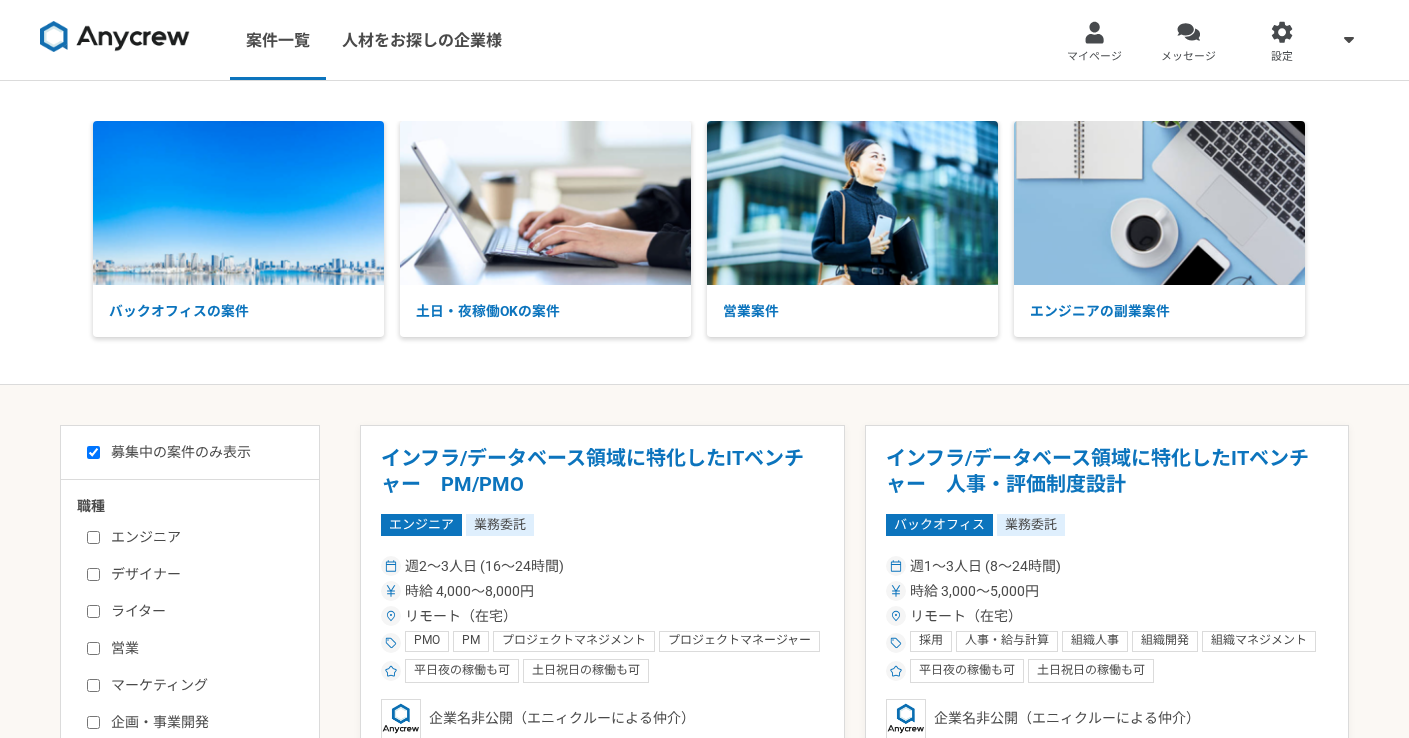 checkbox on "true" 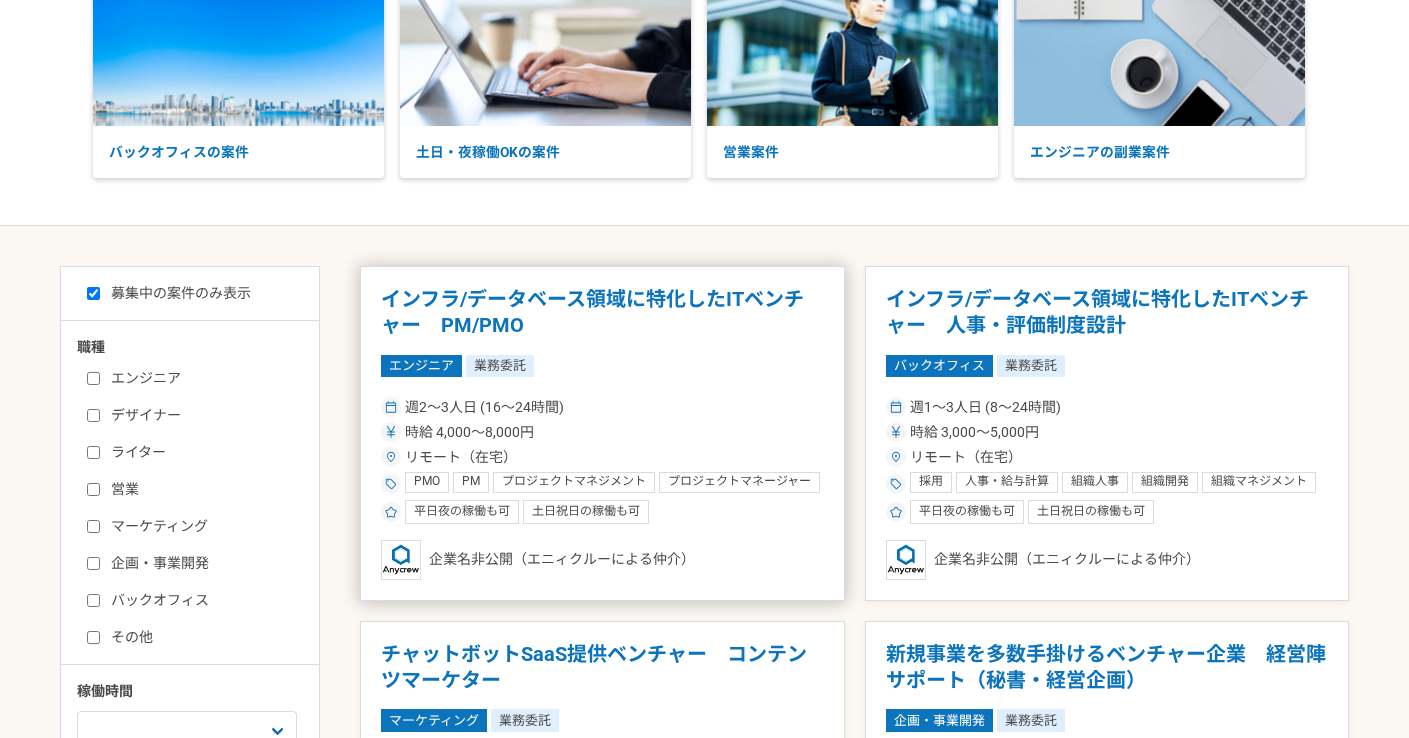 scroll, scrollTop: 166, scrollLeft: 0, axis: vertical 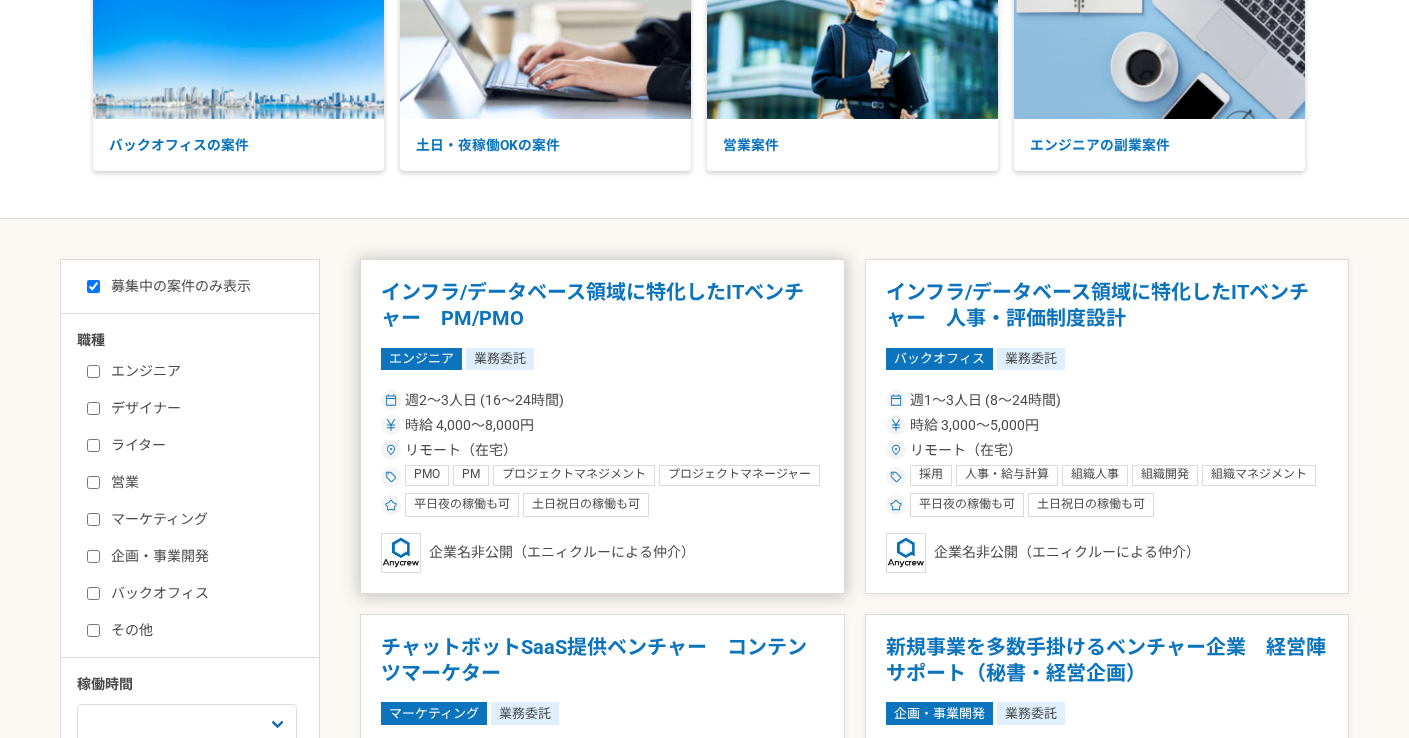 click on "週2〜3人日 (16〜24時間)" at bounding box center [602, 400] 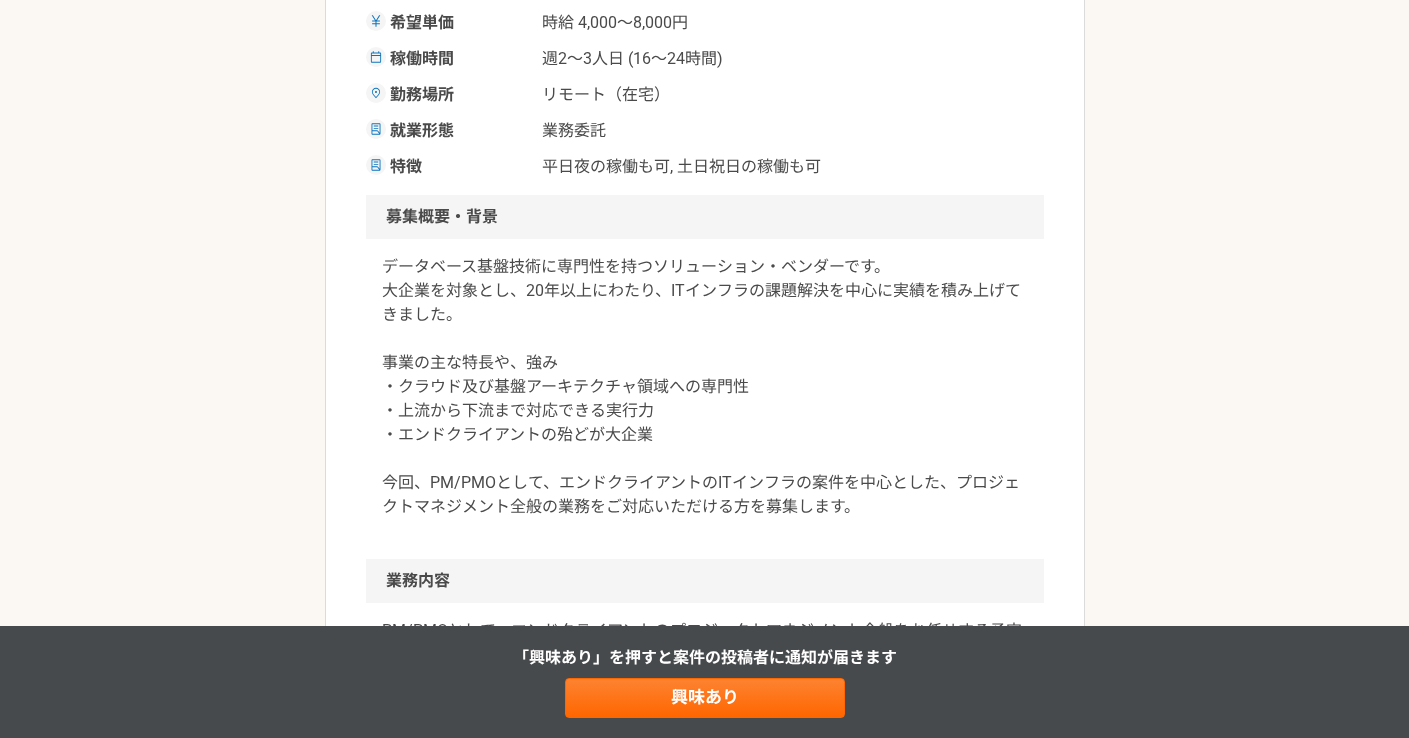 scroll, scrollTop: 487, scrollLeft: 0, axis: vertical 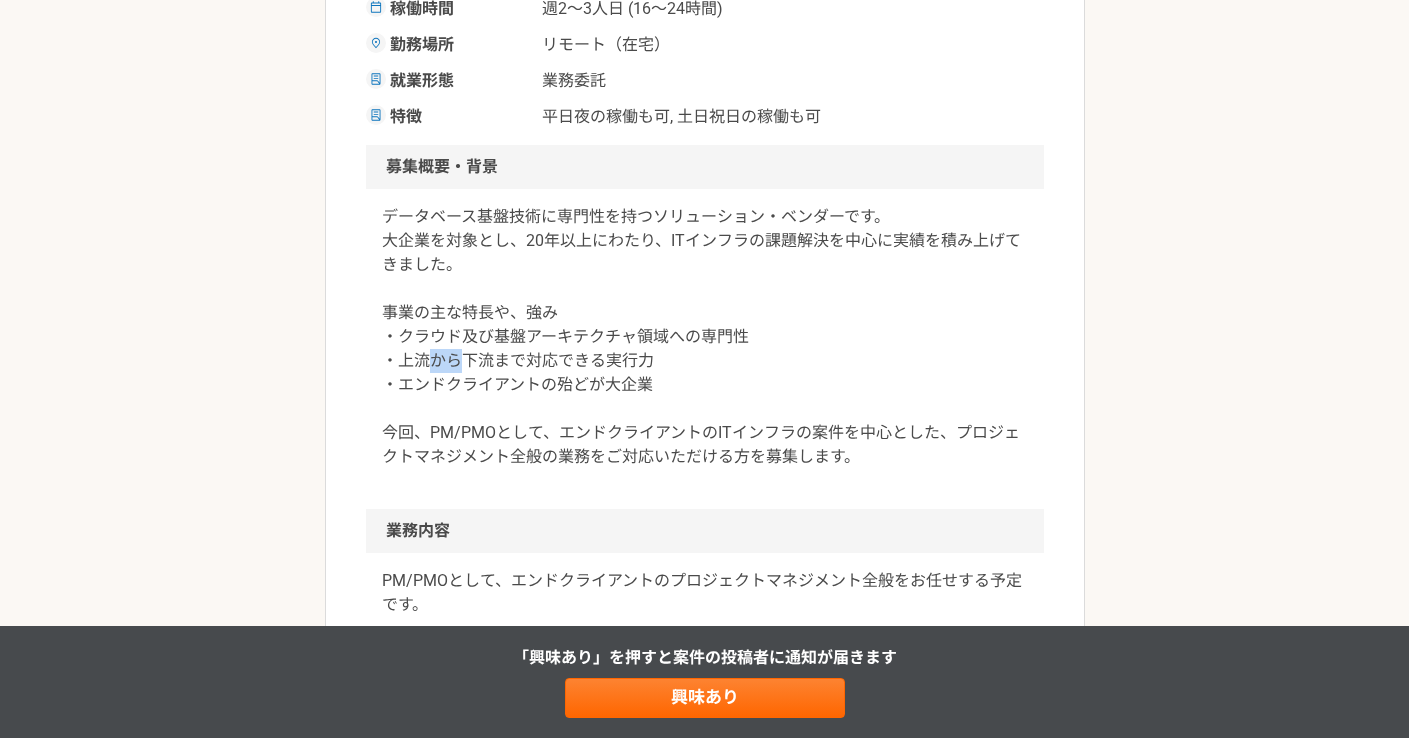 click on "データベース基盤技術に専門性を持つソリューション・ベンダーです。
大企業を対象とし、20年以上にわたり、ITインフラの課題解決を中心に実績を積み上げてきました。
事業の主な特長や、強み
・クラウド及び基盤アーキテクチャ領域への専門性
・上流から下流まで対応できる実行力
・エンドクライアントの殆どが大企業
今回、PM/PMOとして、エンドクライアントのITインフラの案件を中心とした、プロジェクトマネジメント全般の業務をご対応いただける方を募集します。" at bounding box center [705, 337] 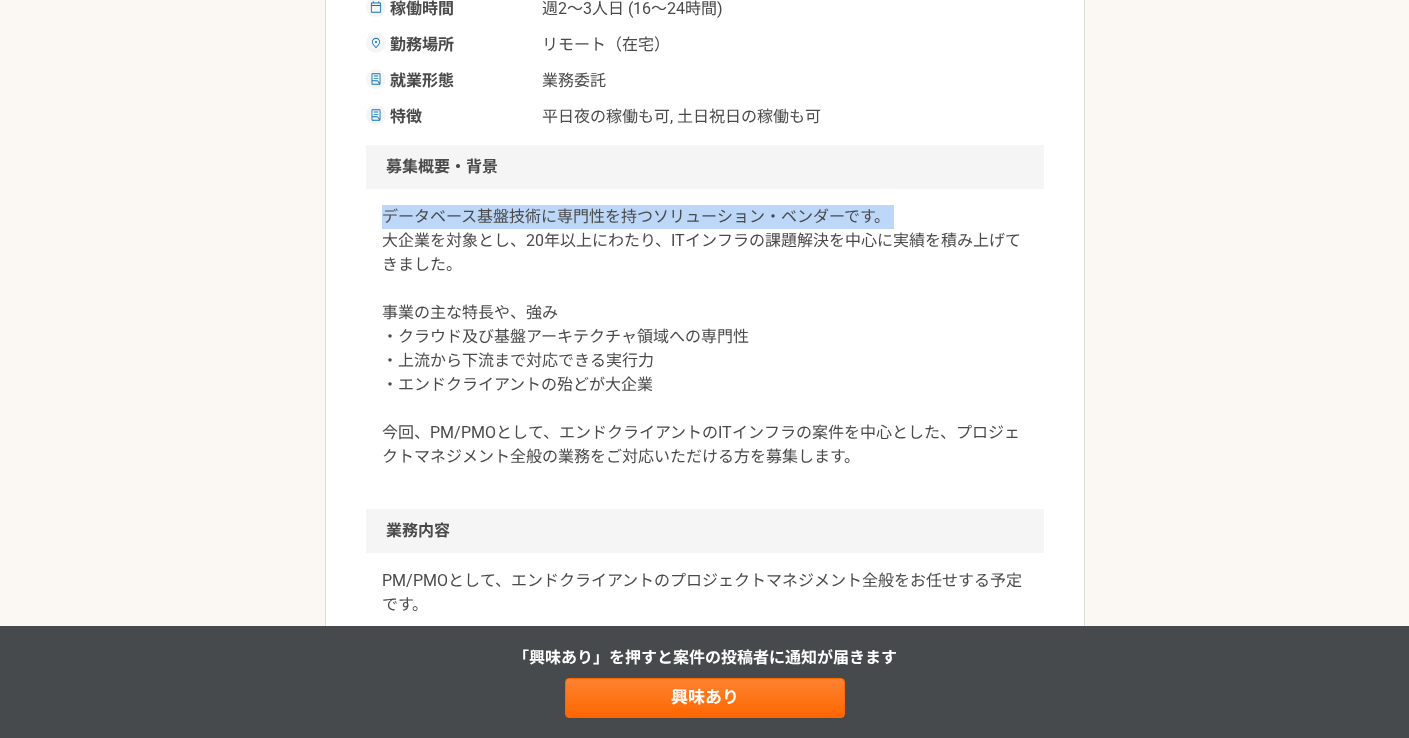 click on "データベース基盤技術に専門性を持つソリューション・ベンダーです。
大企業を対象とし、20年以上にわたり、ITインフラの課題解決を中心に実績を積み上げてきました。
事業の主な特長や、強み
・クラウド及び基盤アーキテクチャ領域への専門性
・上流から下流まで対応できる実行力
・エンドクライアントの殆どが大企業
今回、PM/PMOとして、エンドクライアントのITインフラの案件を中心とした、プロジェクトマネジメント全般の業務をご対応いただける方を募集します。" at bounding box center (705, 337) 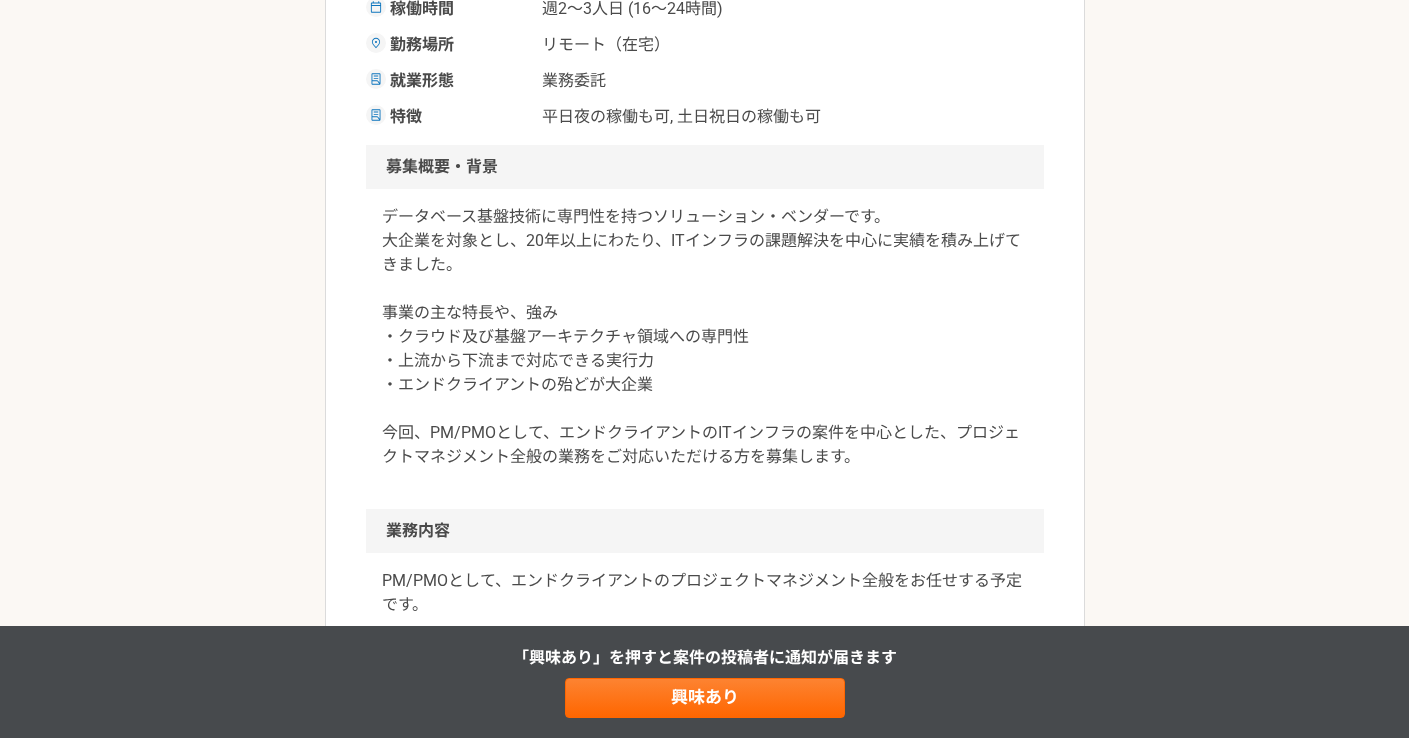click on "データベース基盤技術に専門性を持つソリューション・ベンダーです。
大企業を対象とし、20年以上にわたり、ITインフラの課題解決を中心に実績を積み上げてきました。
事業の主な特長や、強み
・クラウド及び基盤アーキテクチャ領域への専門性
・上流から下流まで対応できる実行力
・エンドクライアントの殆どが大企業
今回、PM/PMOとして、エンドクライアントのITインフラの案件を中心とした、プロジェクトマネジメント全般の業務をご対応いただける方を募集します。" at bounding box center [705, 337] 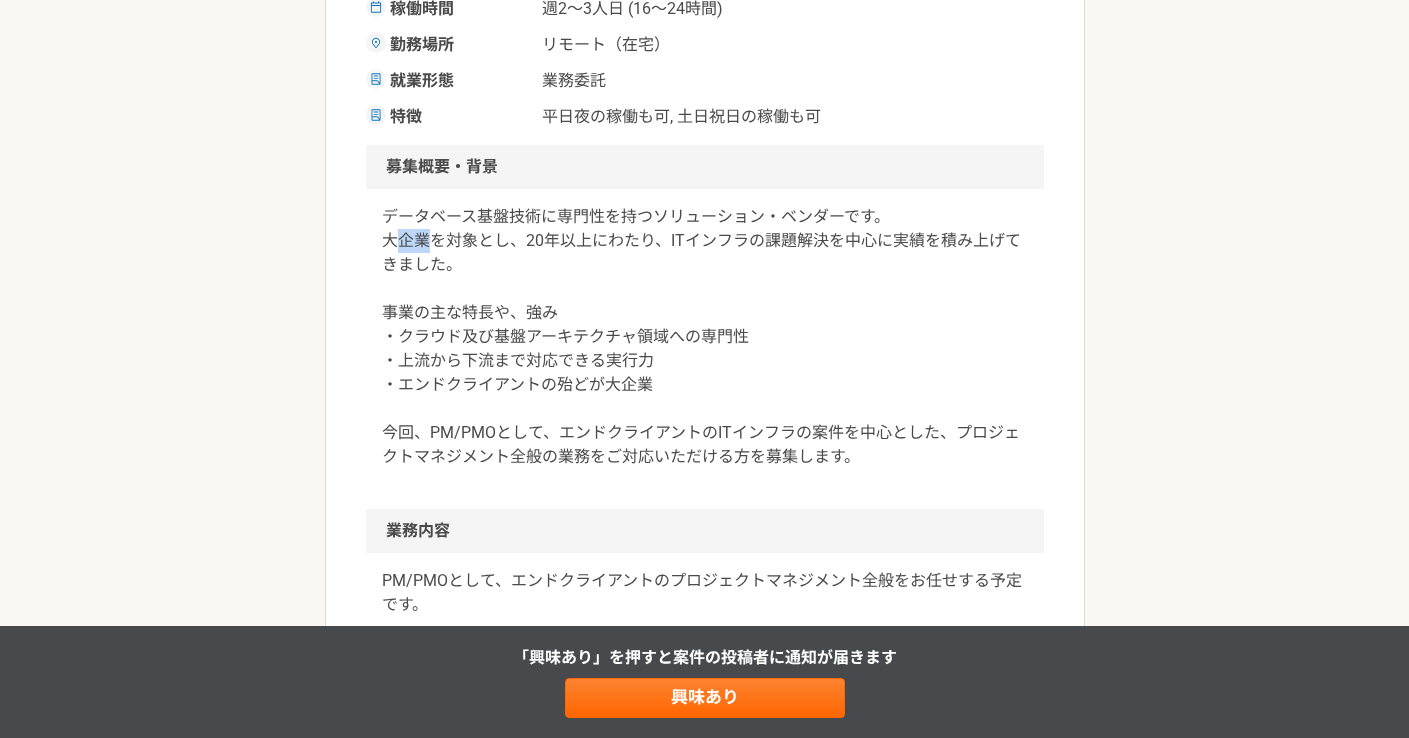 click on "データベース基盤技術に専門性を持つソリューション・ベンダーです。
大企業を対象とし、20年以上にわたり、ITインフラの課題解決を中心に実績を積み上げてきました。
事業の主な特長や、強み
・クラウド及び基盤アーキテクチャ領域への専門性
・上流から下流まで対応できる実行力
・エンドクライアントの殆どが大企業
今回、PM/PMOとして、エンドクライアントのITインフラの案件を中心とした、プロジェクトマネジメント全般の業務をご対応いただける方を募集します。" at bounding box center (705, 337) 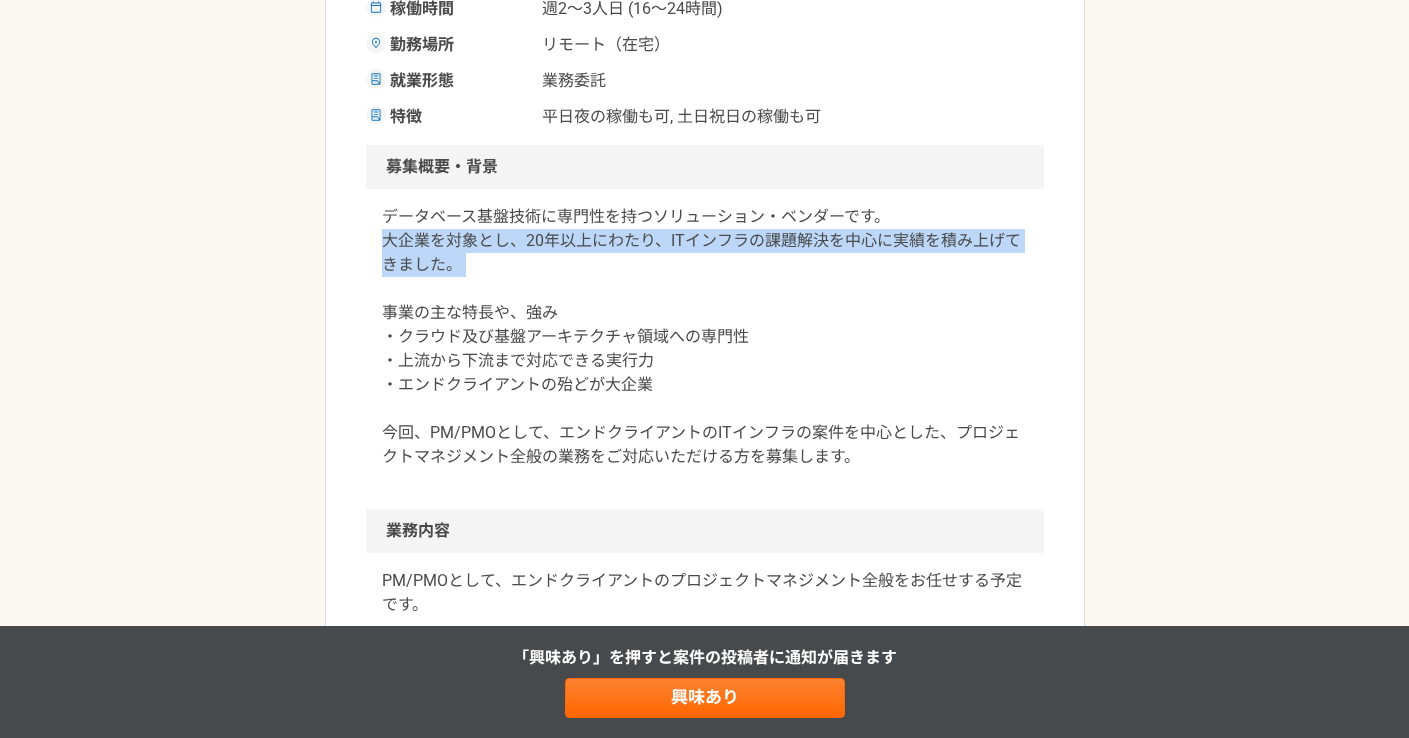 click on "データベース基盤技術に専門性を持つソリューション・ベンダーです。
大企業を対象とし、20年以上にわたり、ITインフラの課題解決を中心に実績を積み上げてきました。
事業の主な特長や、強み
・クラウド及び基盤アーキテクチャ領域への専門性
・上流から下流まで対応できる実行力
・エンドクライアントの殆どが大企業
今回、PM/PMOとして、エンドクライアントのITインフラの案件を中心とした、プロジェクトマネジメント全般の業務をご対応いただける方を募集します。" at bounding box center (705, 337) 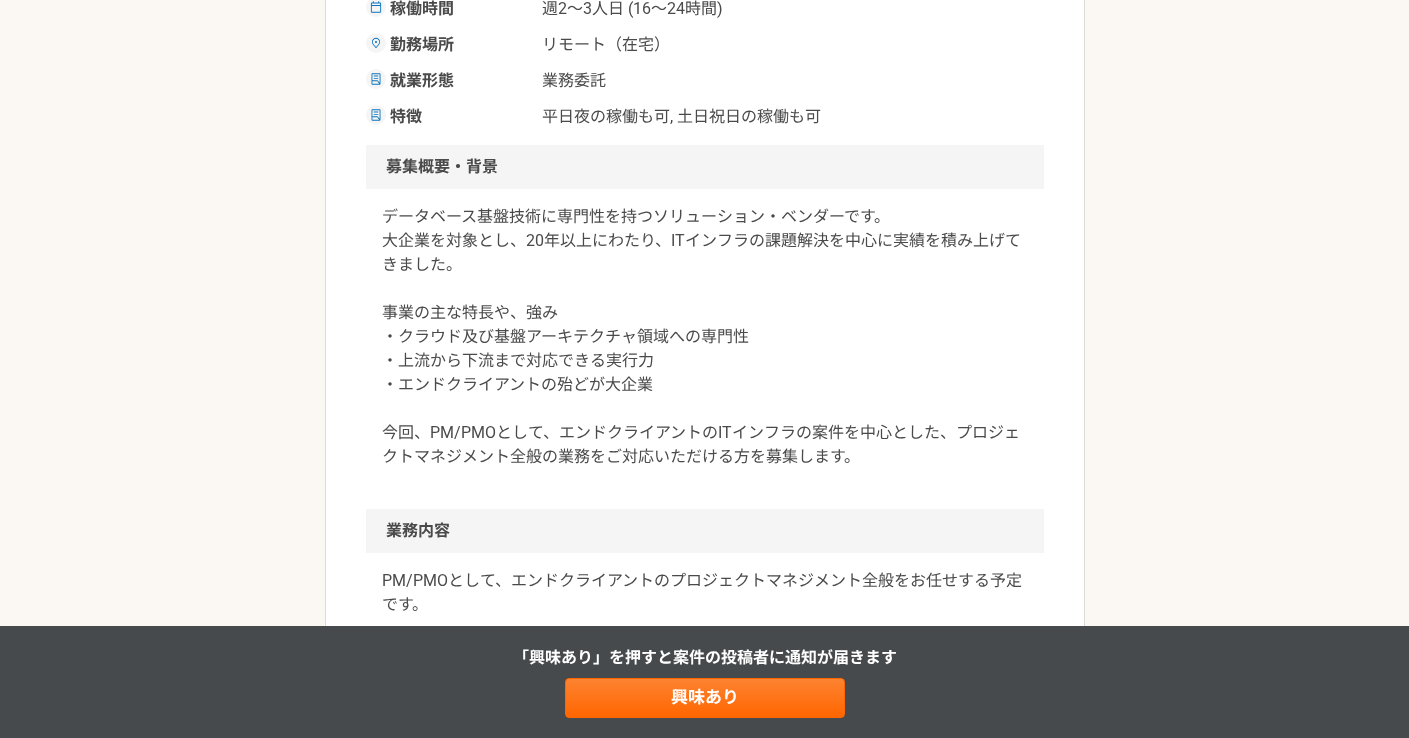 click on "データベース基盤技術に専門性を持つソリューション・ベンダーです。
大企業を対象とし、20年以上にわたり、ITインフラの課題解決を中心に実績を積み上げてきました。
事業の主な特長や、強み
・クラウド及び基盤アーキテクチャ領域への専門性
・上流から下流まで対応できる実行力
・エンドクライアントの殆どが大企業
今回、PM/PMOとして、エンドクライアントのITインフラの案件を中心とした、プロジェクトマネジメント全般の業務をご対応いただける方を募集します。" at bounding box center (705, 337) 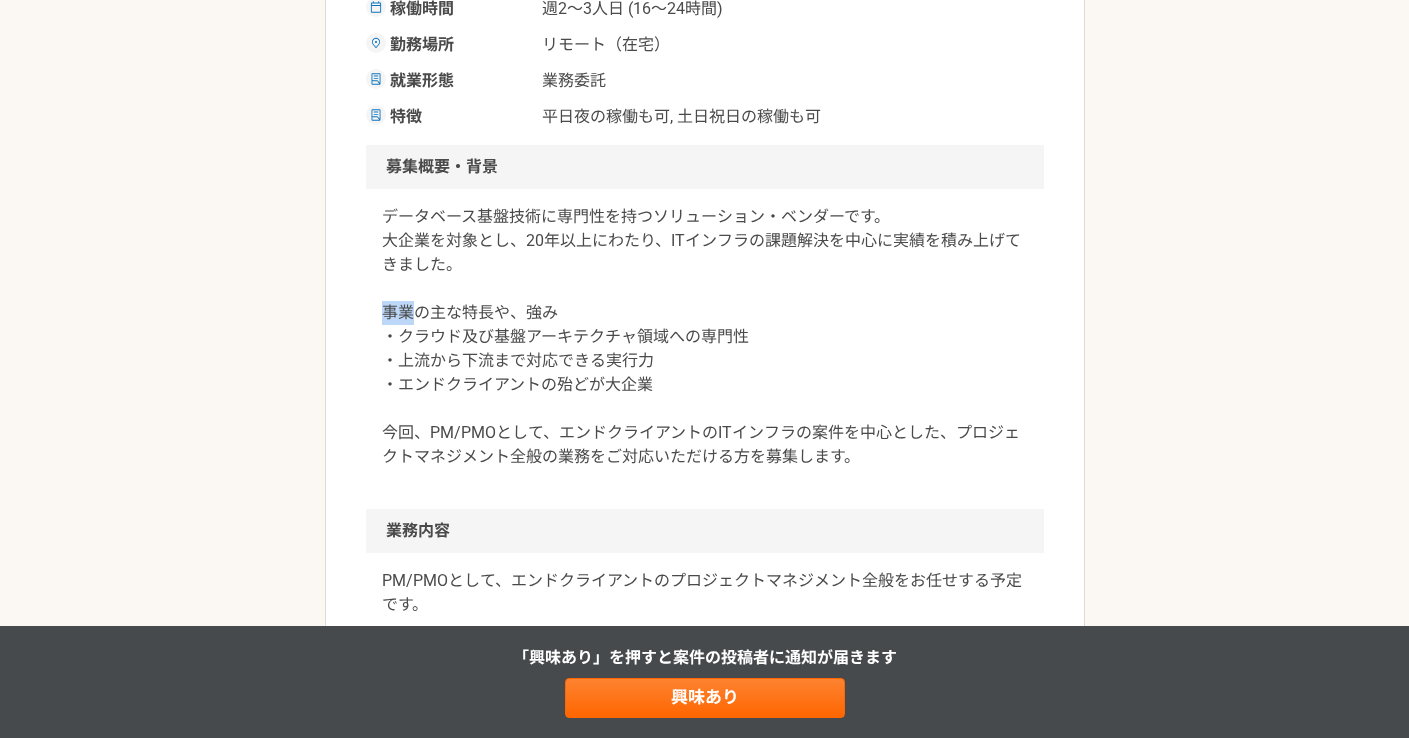 click on "データベース基盤技術に専門性を持つソリューション・ベンダーです。
大企業を対象とし、20年以上にわたり、ITインフラの課題解決を中心に実績を積み上げてきました。
事業の主な特長や、強み
・クラウド及び基盤アーキテクチャ領域への専門性
・上流から下流まで対応できる実行力
・エンドクライアントの殆どが大企業
今回、PM/PMOとして、エンドクライアントのITインフラの案件を中心とした、プロジェクトマネジメント全般の業務をご対応いただける方を募集します。" at bounding box center (705, 337) 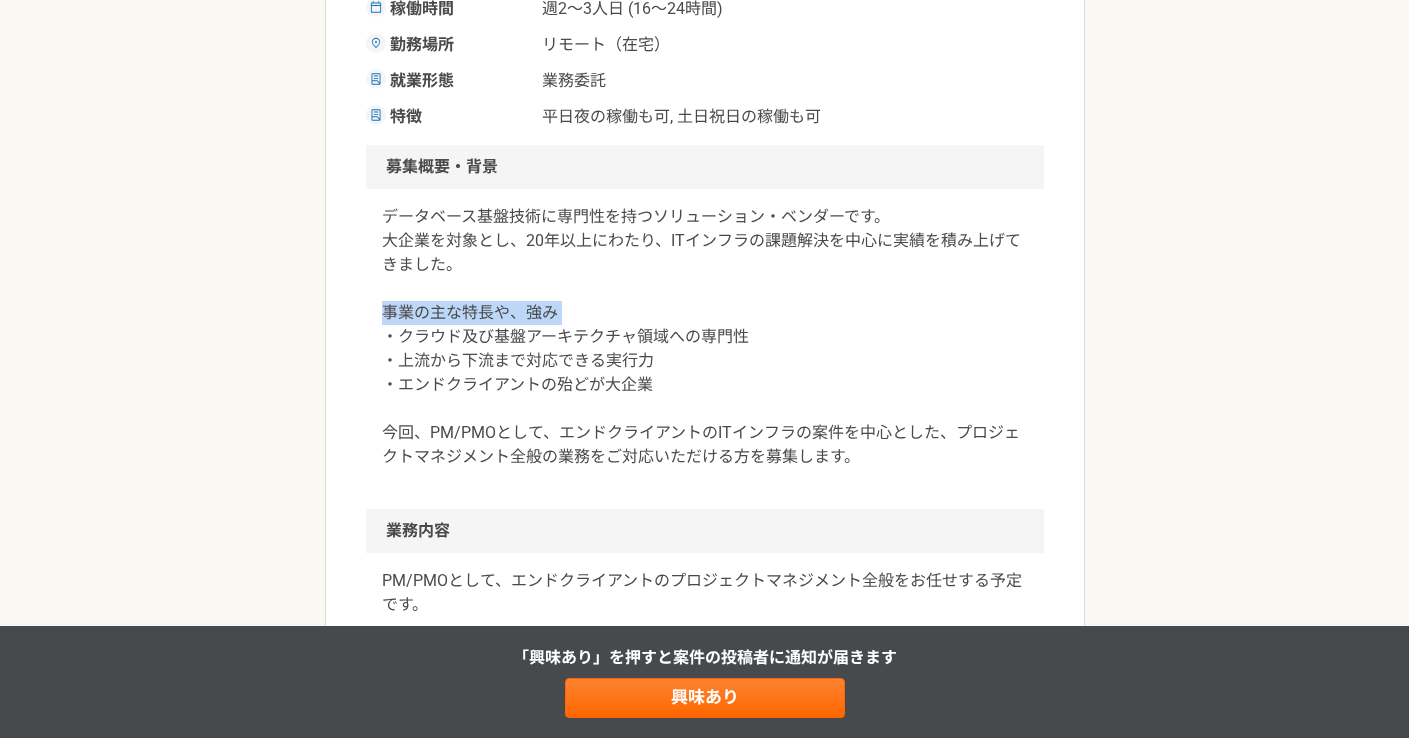 click on "データベース基盤技術に専門性を持つソリューション・ベンダーです。
大企業を対象とし、20年以上にわたり、ITインフラの課題解決を中心に実績を積み上げてきました。
事業の主な特長や、強み
・クラウド及び基盤アーキテクチャ領域への専門性
・上流から下流まで対応できる実行力
・エンドクライアントの殆どが大企業
今回、PM/PMOとして、エンドクライアントのITインフラの案件を中心とした、プロジェクトマネジメント全般の業務をご対応いただける方を募集します。" at bounding box center [705, 337] 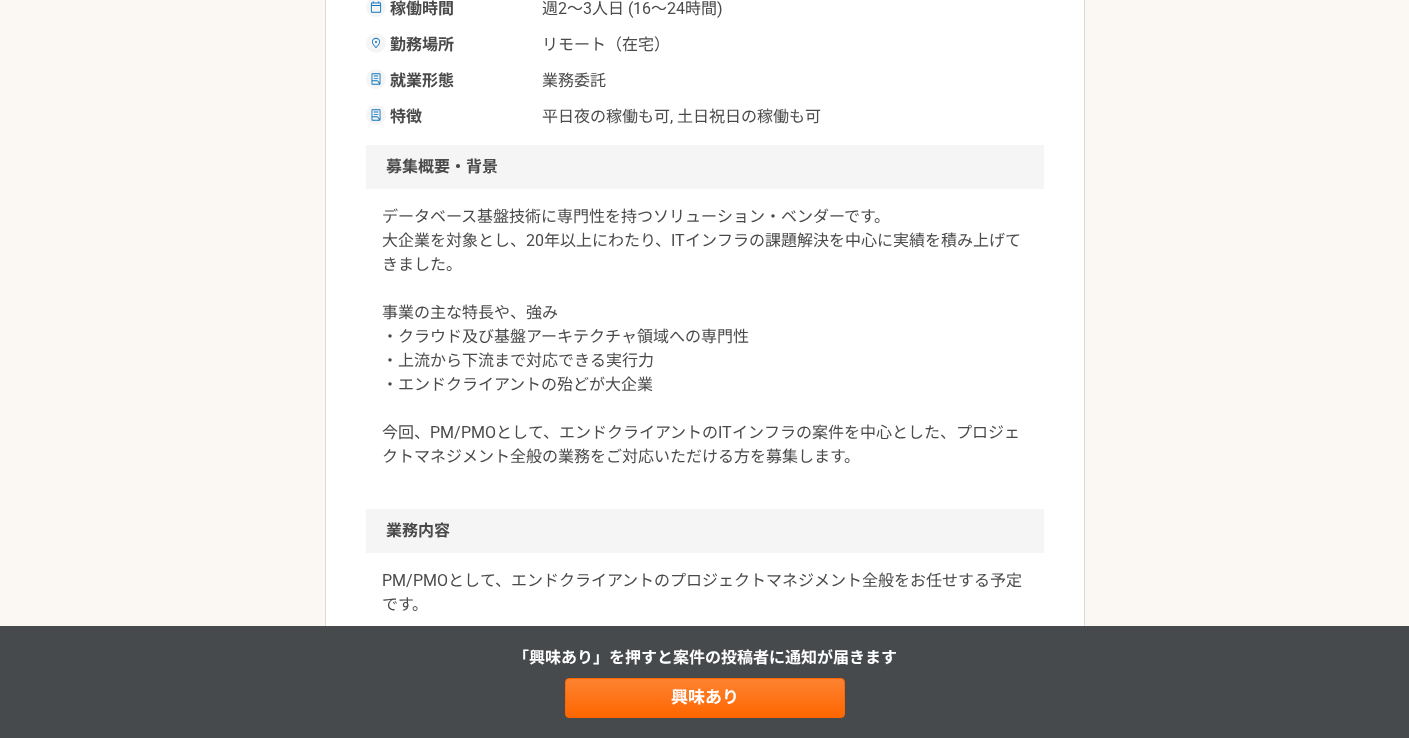 click on "データベース基盤技術に専門性を持つソリューション・ベンダーです。
大企業を対象とし、20年以上にわたり、ITインフラの課題解決を中心に実績を積み上げてきました。
事業の主な特長や、強み
・クラウド及び基盤アーキテクチャ領域への専門性
・上流から下流まで対応できる実行力
・エンドクライアントの殆どが大企業
今回、PM/PMOとして、エンドクライアントのITインフラの案件を中心とした、プロジェクトマネジメント全般の業務をご対応いただける方を募集します。" at bounding box center [705, 337] 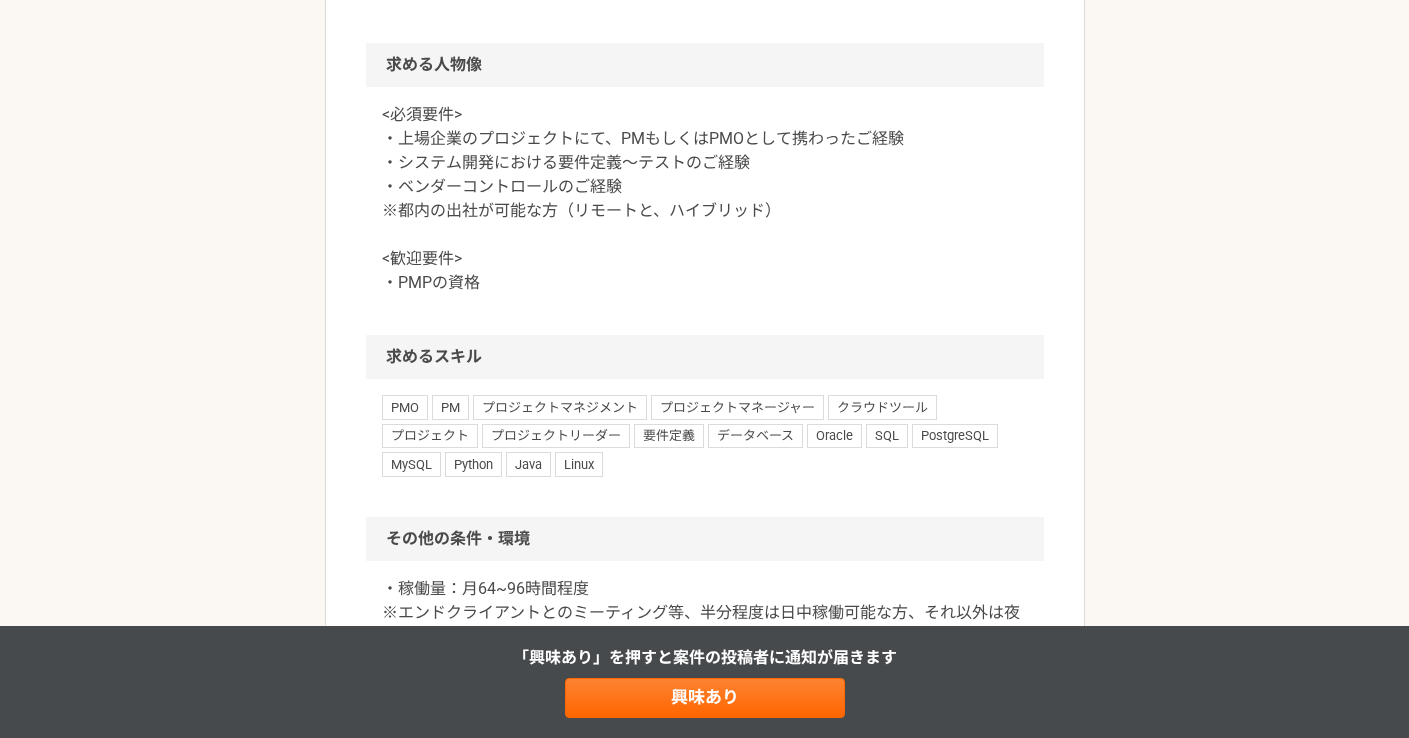 scroll, scrollTop: 1416, scrollLeft: 0, axis: vertical 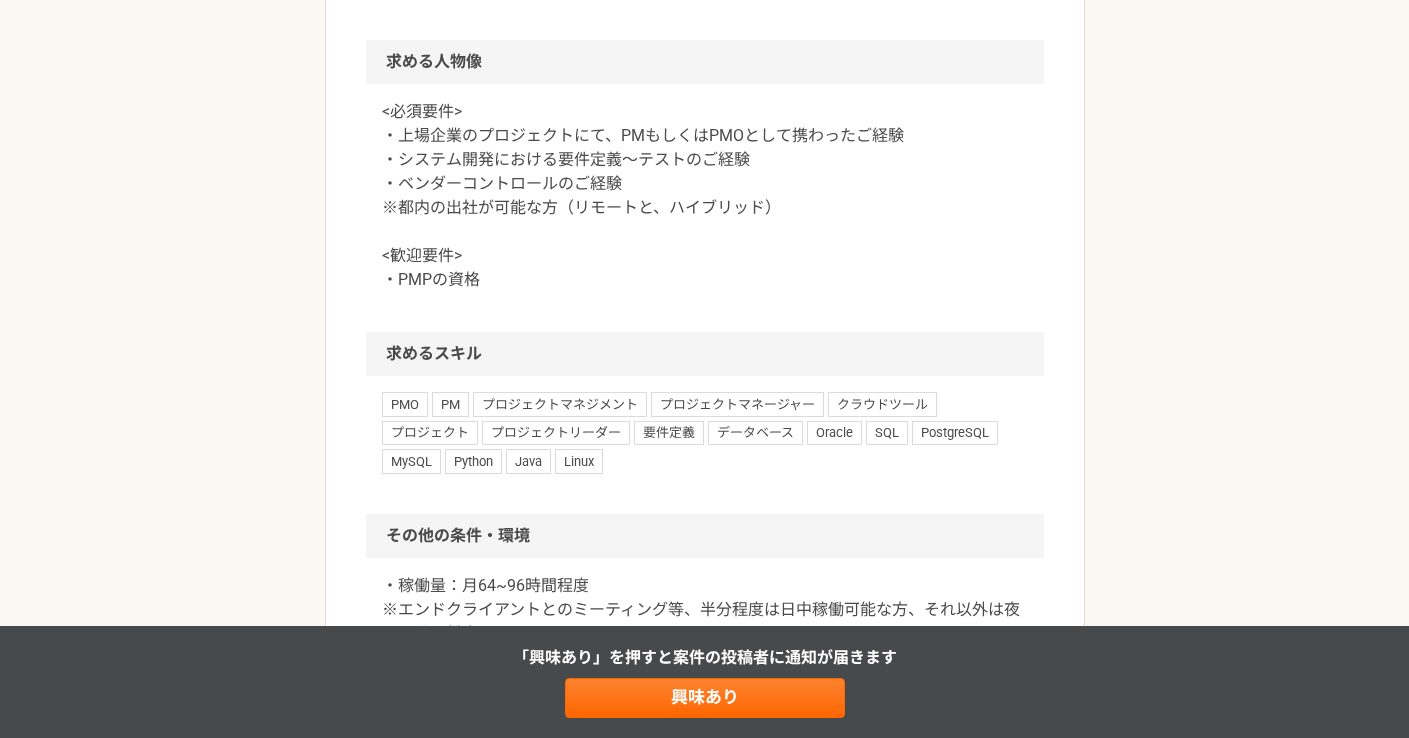 click on "<必須要件>
・上場企業のプロジェクトにて、PMもしくはPMOとして携わったご経験
・システム開発における要件定義～テストのご経験
・ベンダーコントロールのご経験
※都内の出社が可能な方（リモートと、ハイブリッド）
<歓迎要件>
・PMPの資格" at bounding box center (705, 196) 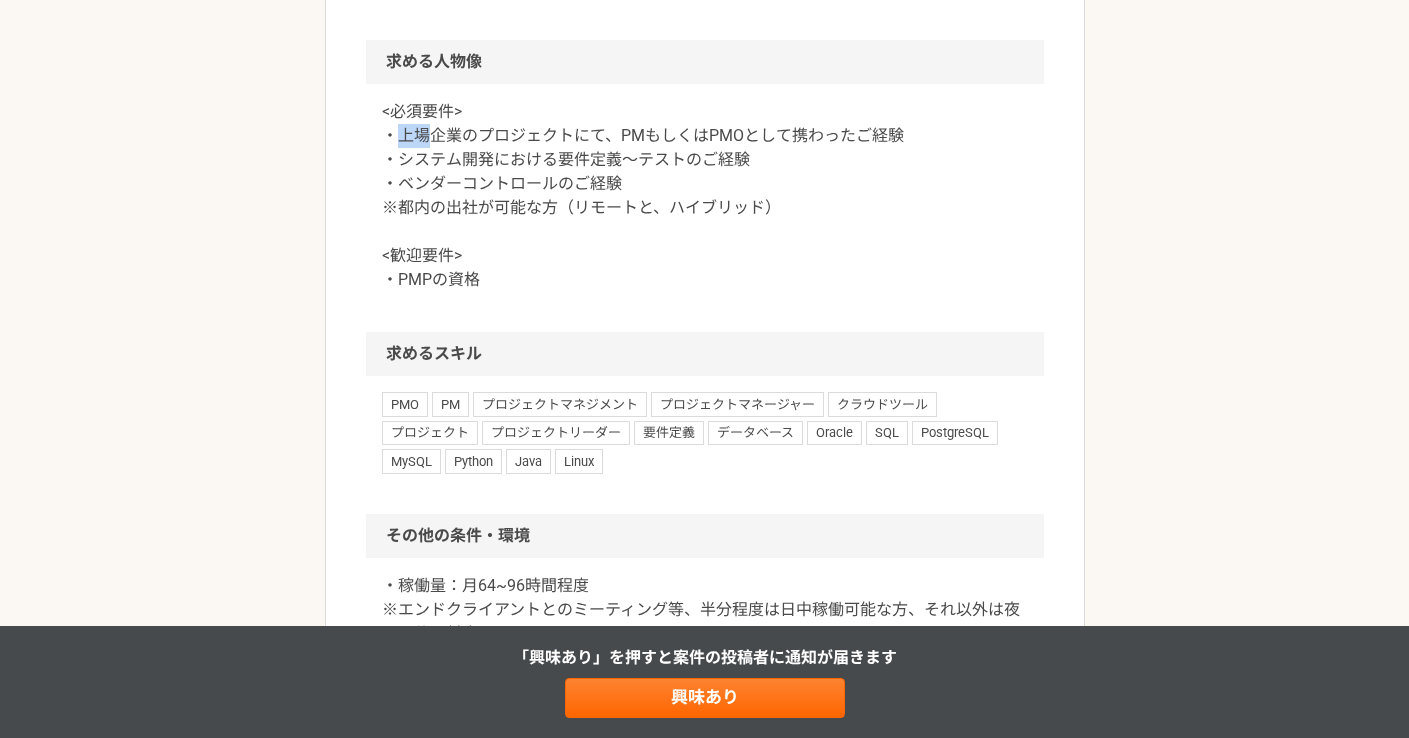 click on "<必須要件>
・上場企業のプロジェクトにて、PMもしくはPMOとして携わったご経験
・システム開発における要件定義～テストのご経験
・ベンダーコントロールのご経験
※都内の出社が可能な方（リモートと、ハイブリッド）
<歓迎要件>
・PMPの資格" at bounding box center [705, 196] 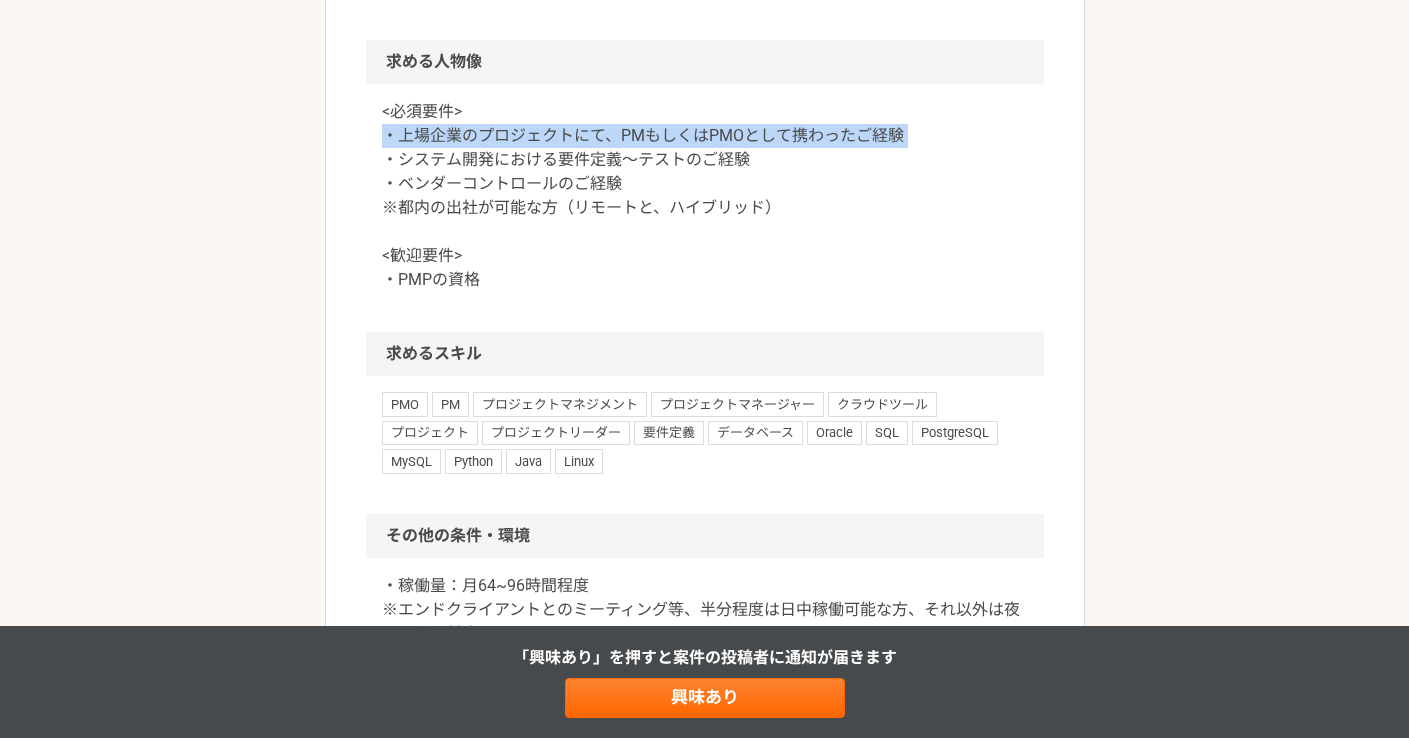 click on "<必須要件>
・上場企業のプロジェクトにて、PMもしくはPMOとして携わったご経験
・システム開発における要件定義～テストのご経験
・ベンダーコントロールのご経験
※都内の出社が可能な方（リモートと、ハイブリッド）
<歓迎要件>
・PMPの資格" at bounding box center (705, 196) 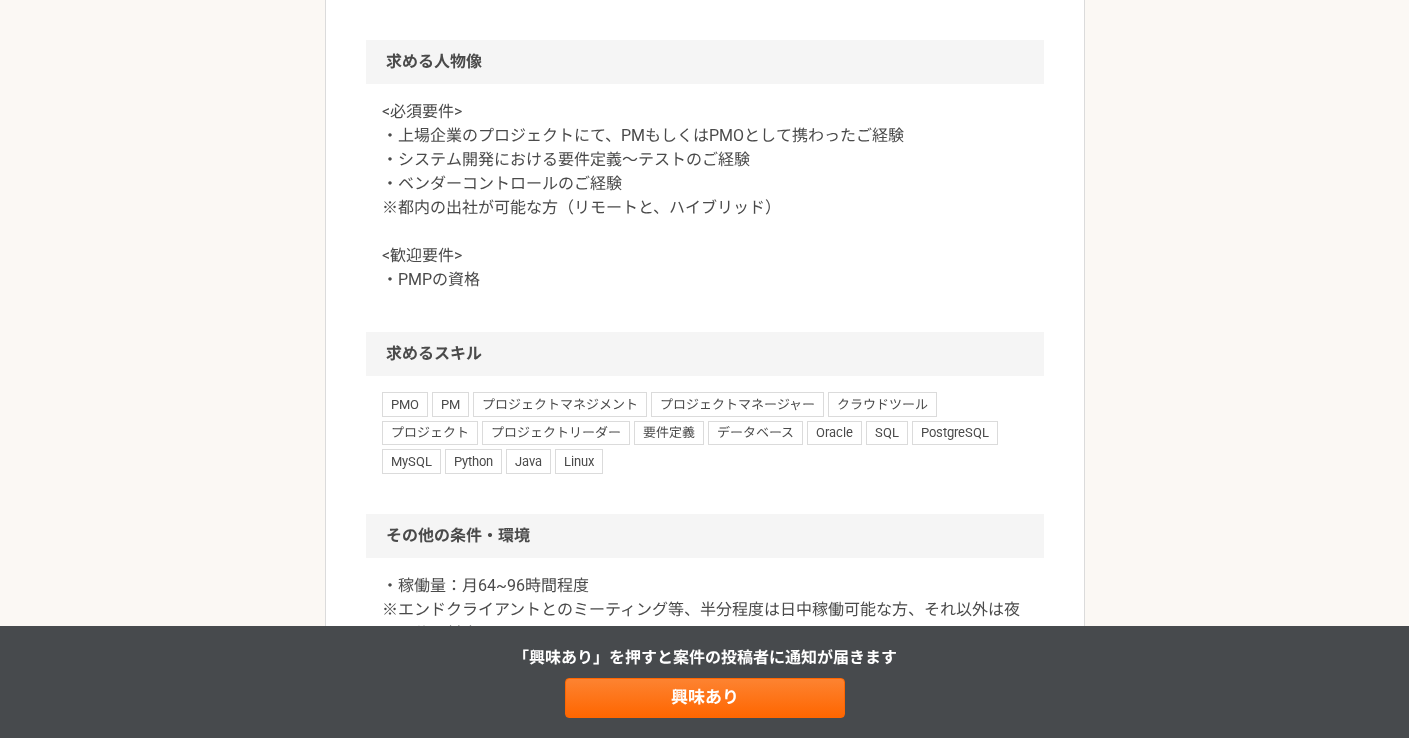 click on "<必須要件>
・上場企業のプロジェクトにて、PMもしくはPMOとして携わったご経験
・システム開発における要件定義～テストのご経験
・ベンダーコントロールのご経験
※都内の出社が可能な方（リモートと、ハイブリッド）
<歓迎要件>
・PMPの資格" at bounding box center (705, 196) 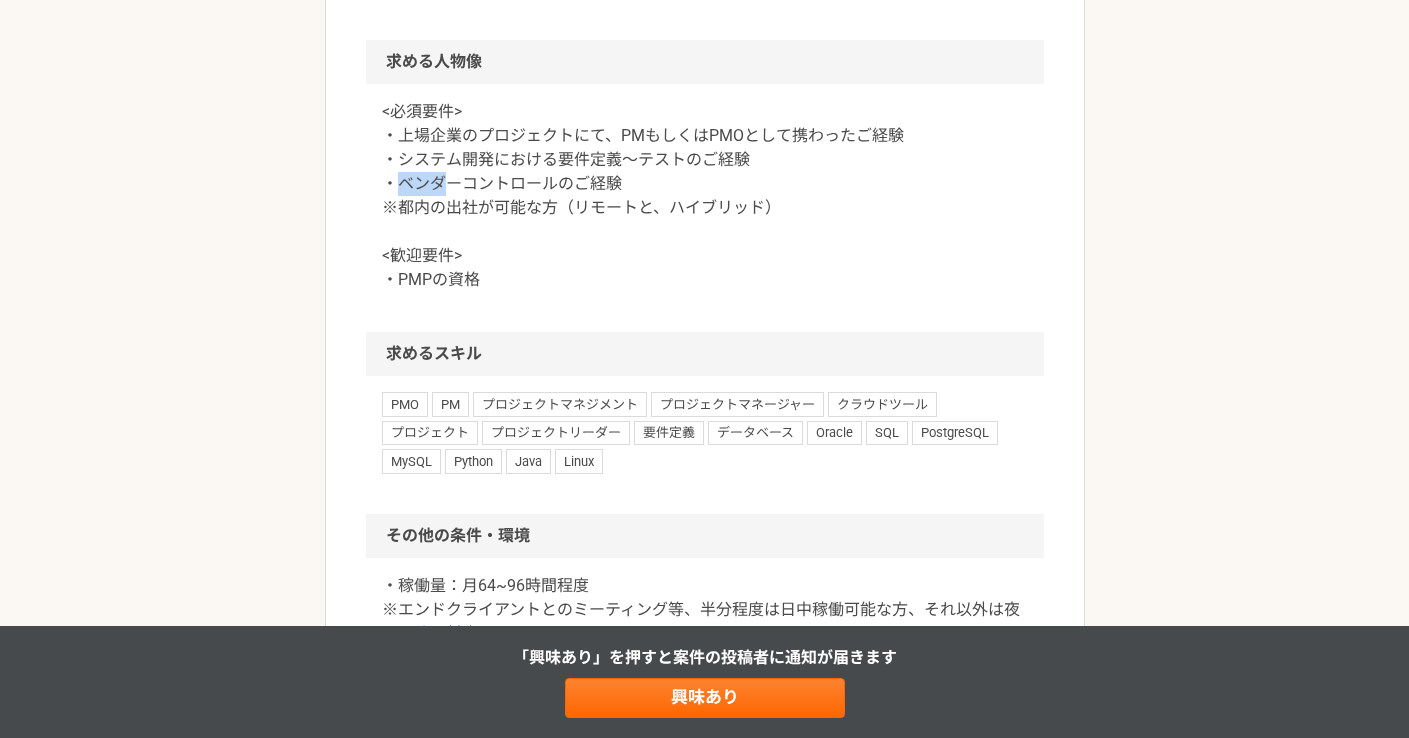 click on "<必須要件>
・上場企業のプロジェクトにて、PMもしくはPMOとして携わったご経験
・システム開発における要件定義～テストのご経験
・ベンダーコントロールのご経験
※都内の出社が可能な方（リモートと、ハイブリッド）
<歓迎要件>
・PMPの資格" at bounding box center (705, 196) 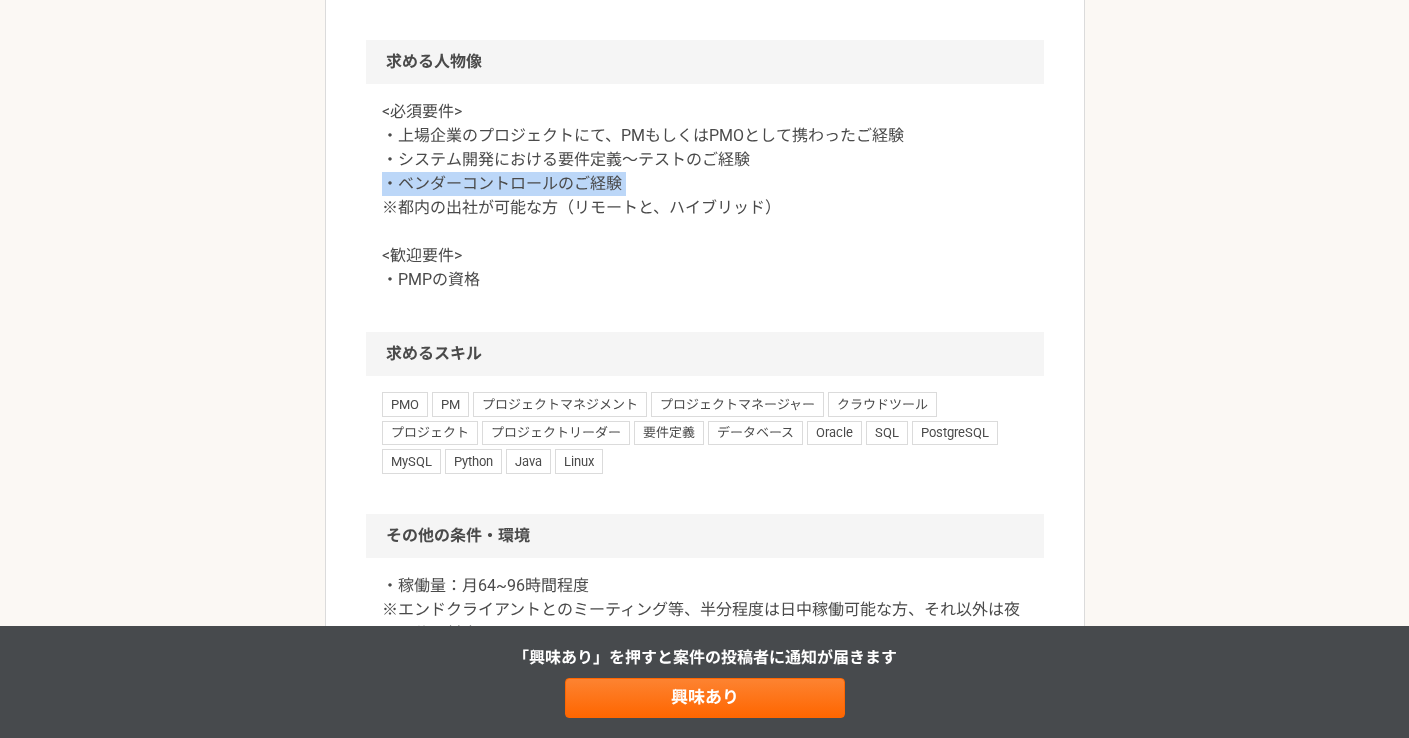 click on "<必須要件>
・上場企業のプロジェクトにて、PMもしくはPMOとして携わったご経験
・システム開発における要件定義～テストのご経験
・ベンダーコントロールのご経験
※都内の出社が可能な方（リモートと、ハイブリッド）
<歓迎要件>
・PMPの資格" at bounding box center [705, 196] 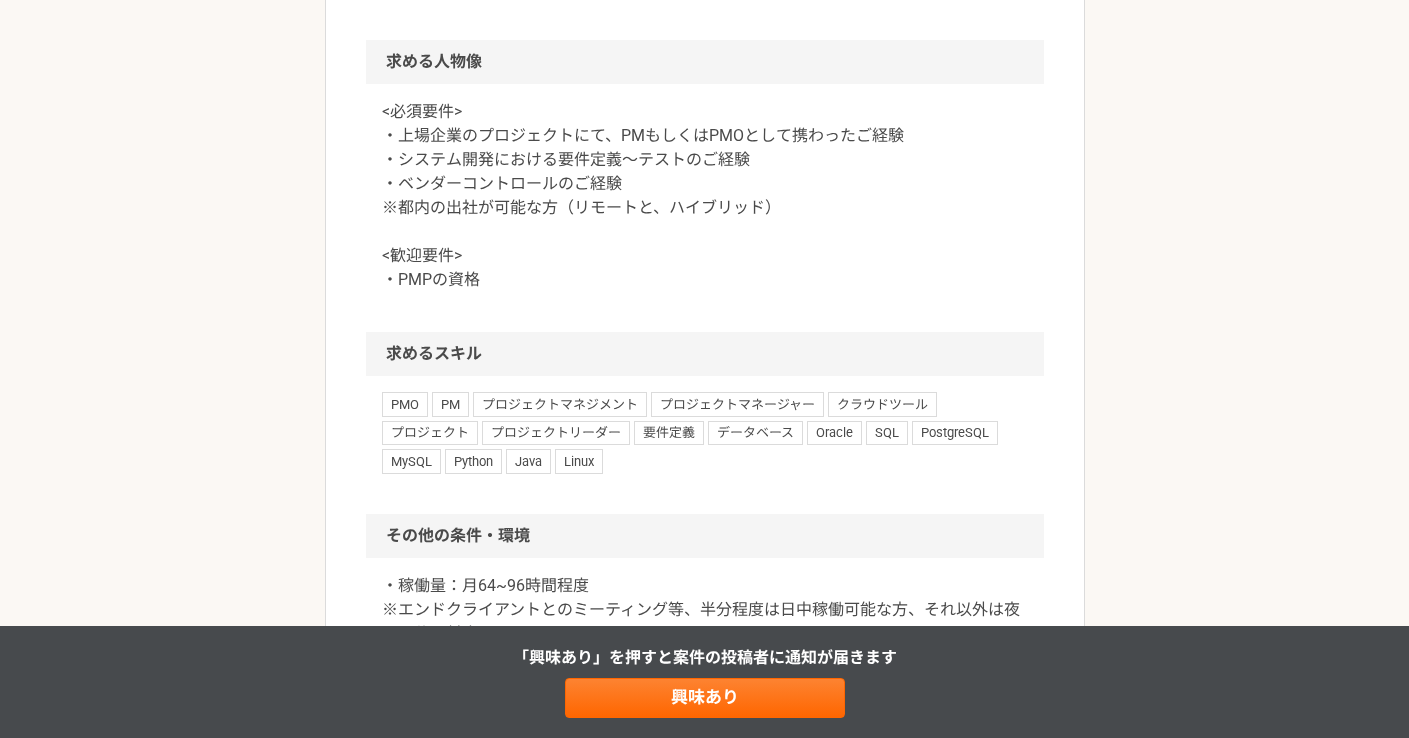 click on "<必須要件>
・上場企業のプロジェクトにて、PMもしくはPMOとして携わったご経験
・システム開発における要件定義～テストのご経験
・ベンダーコントロールのご経験
※都内の出社が可能な方（リモートと、ハイブリッド）
<歓迎要件>
・PMPの資格" at bounding box center (705, 196) 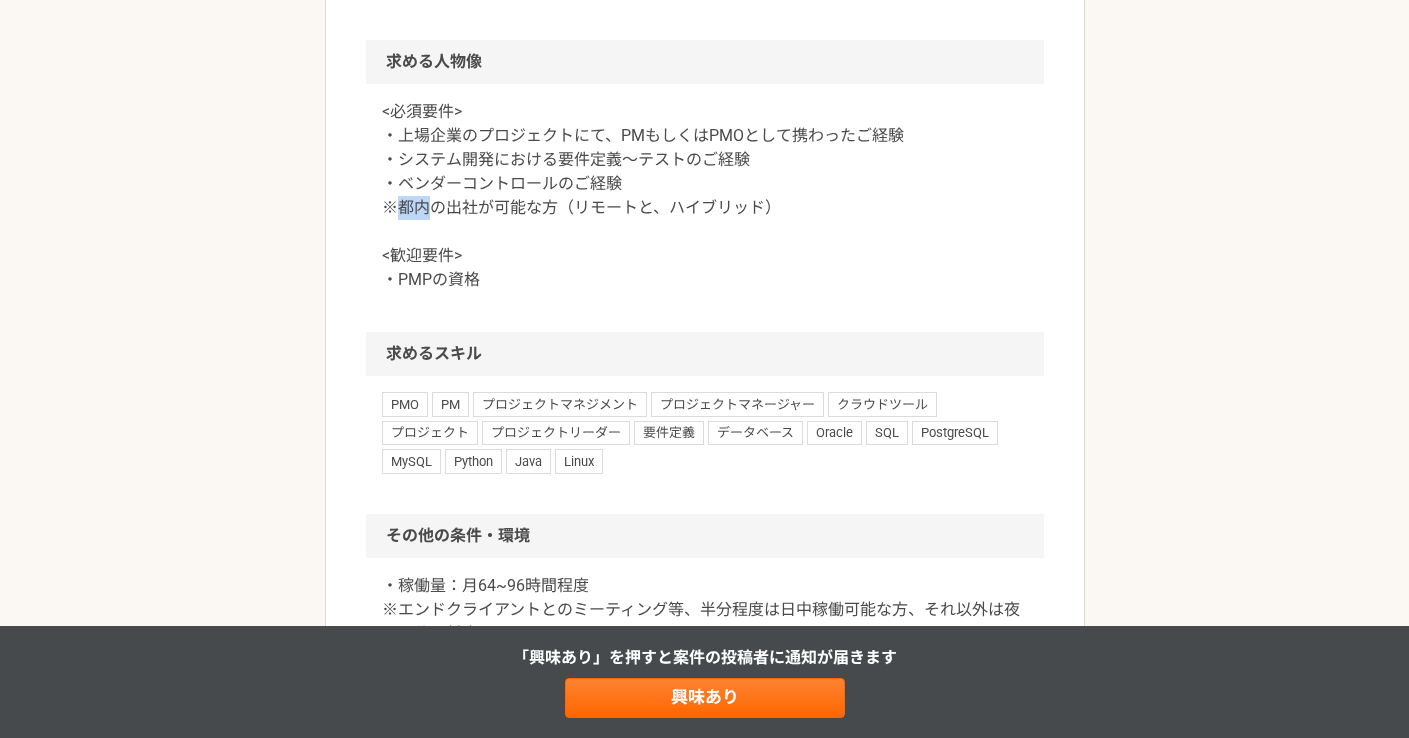 click on "<必須要件>
・上場企業のプロジェクトにて、PMもしくはPMOとして携わったご経験
・システム開発における要件定義～テストのご経験
・ベンダーコントロールのご経験
※都内の出社が可能な方（リモートと、ハイブリッド）
<歓迎要件>
・PMPの資格" at bounding box center [705, 196] 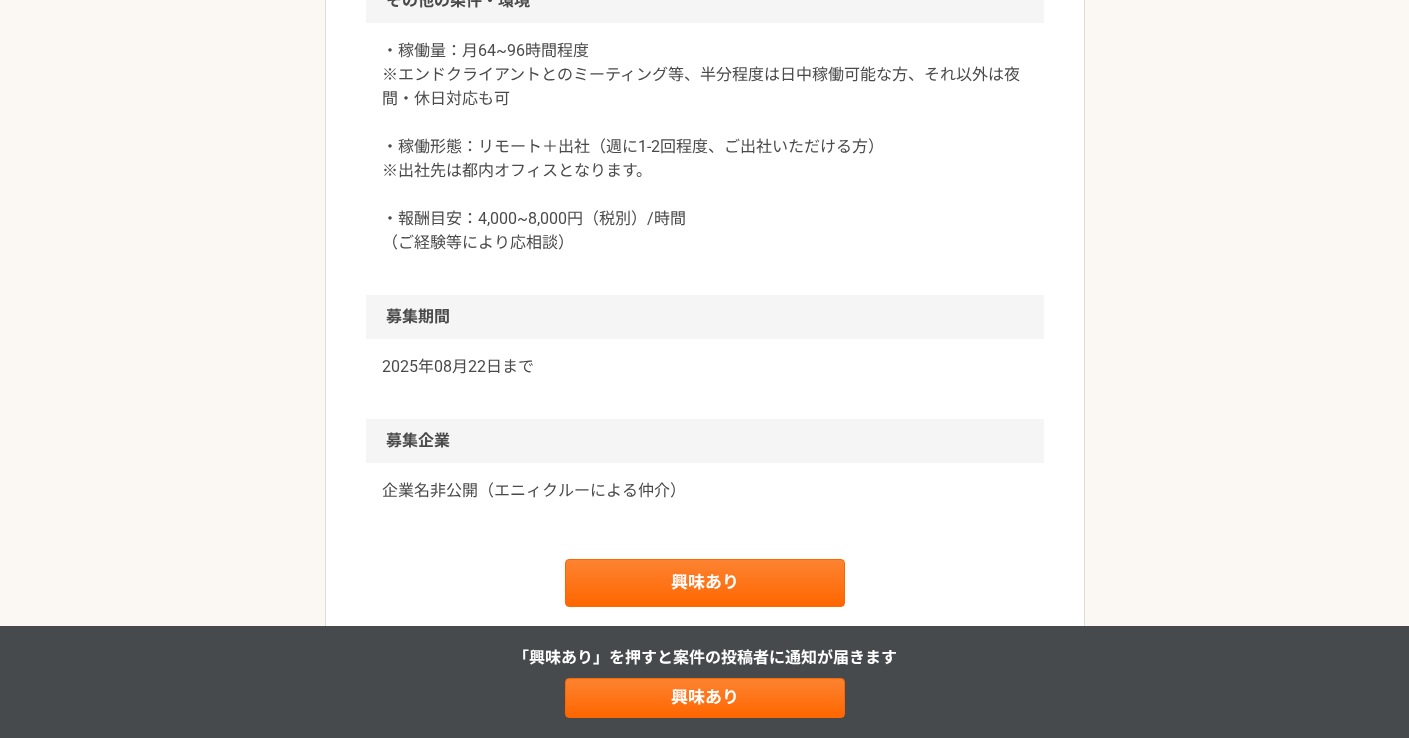 scroll, scrollTop: 1761, scrollLeft: 0, axis: vertical 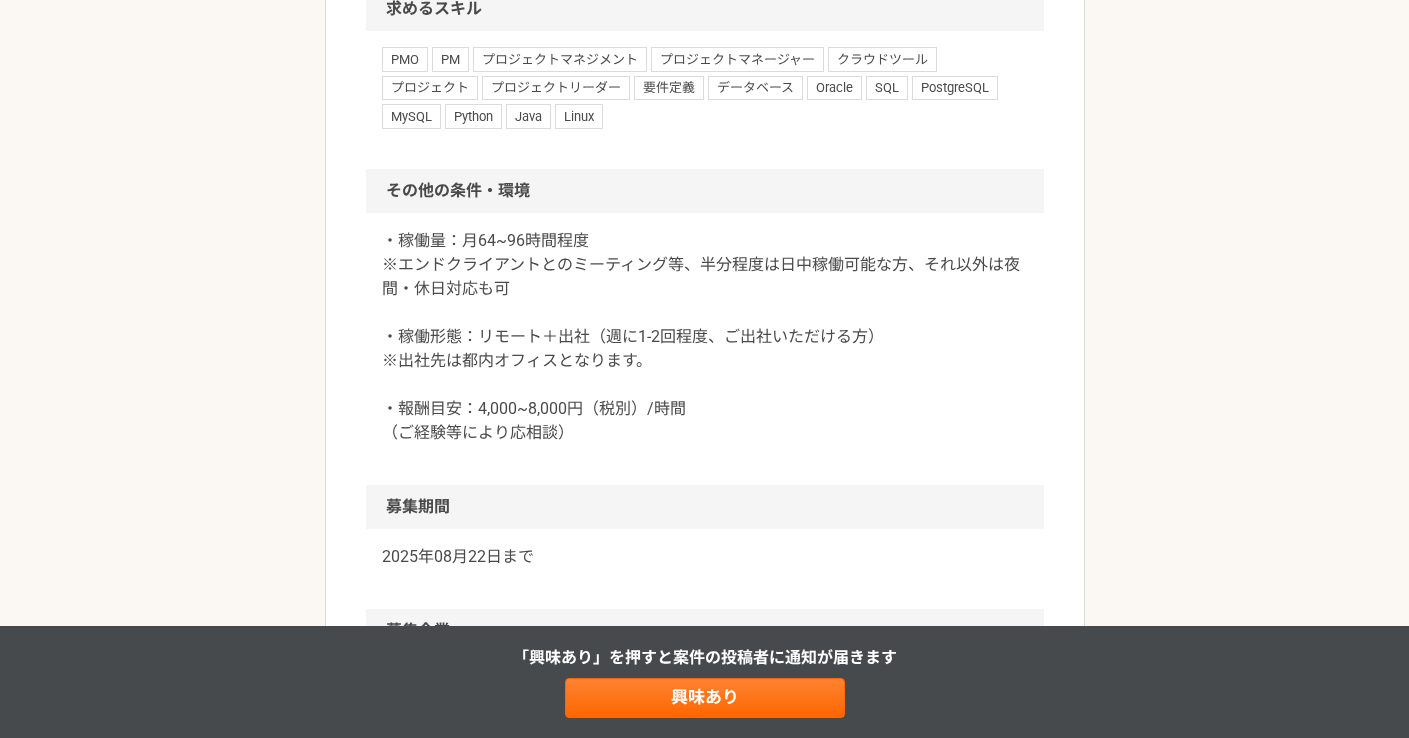 click on "・稼働量：月64~96時間程度
※エンドクライアントとのミーティング等、半分程度は日中稼働可能な方、それ以外は夜間・休日対応も可
・稼働形態：リモート＋出社（週に1-2回程度、ご出社いただける方）
※出社先は都内オフィスとなります。
・報酬目安：4,000~8,000円（税別）/時間
（ご経験等により応相談）" at bounding box center (705, 337) 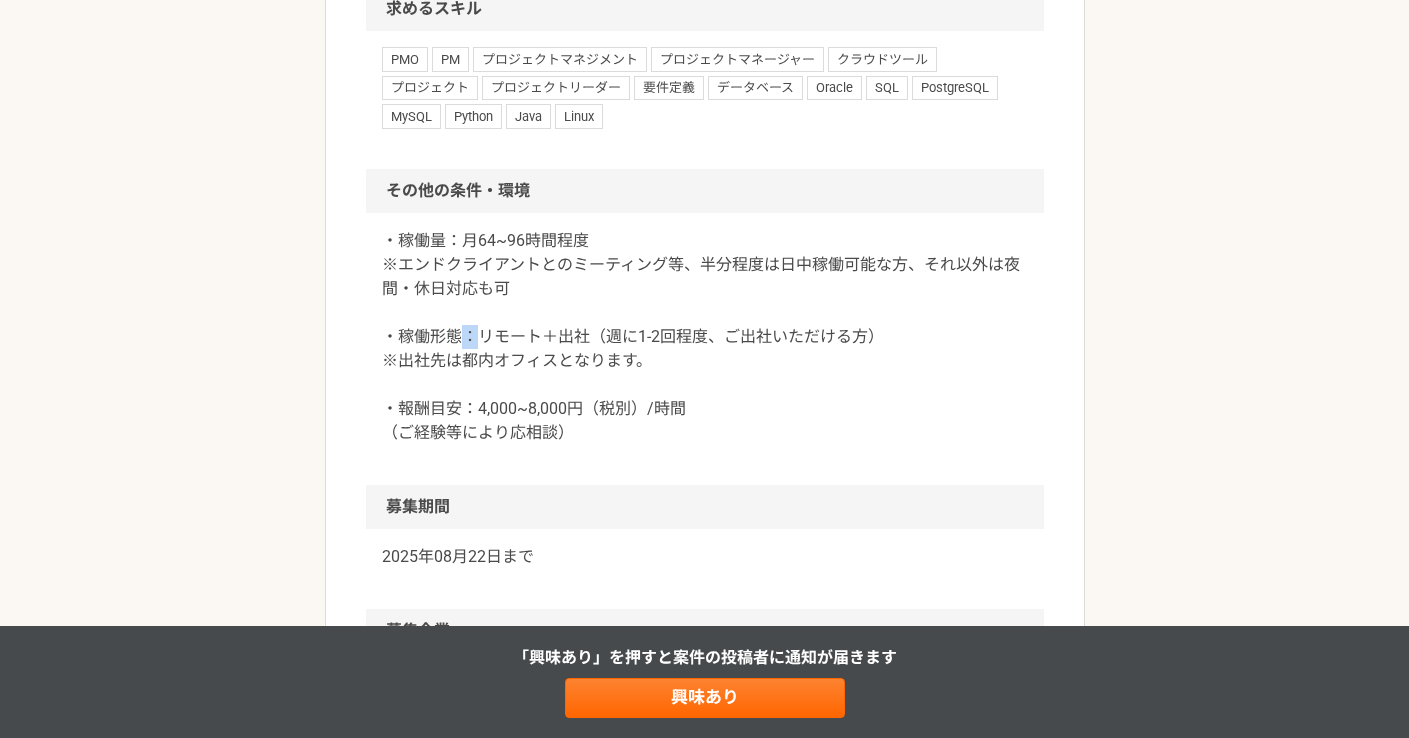 click on "・稼働量：月64~96時間程度
※エンドクライアントとのミーティング等、半分程度は日中稼働可能な方、それ以外は夜間・休日対応も可
・稼働形態：リモート＋出社（週に1-2回程度、ご出社いただける方）
※出社先は都内オフィスとなります。
・報酬目安：4,000~8,000円（税別）/時間
（ご経験等により応相談）" at bounding box center (705, 337) 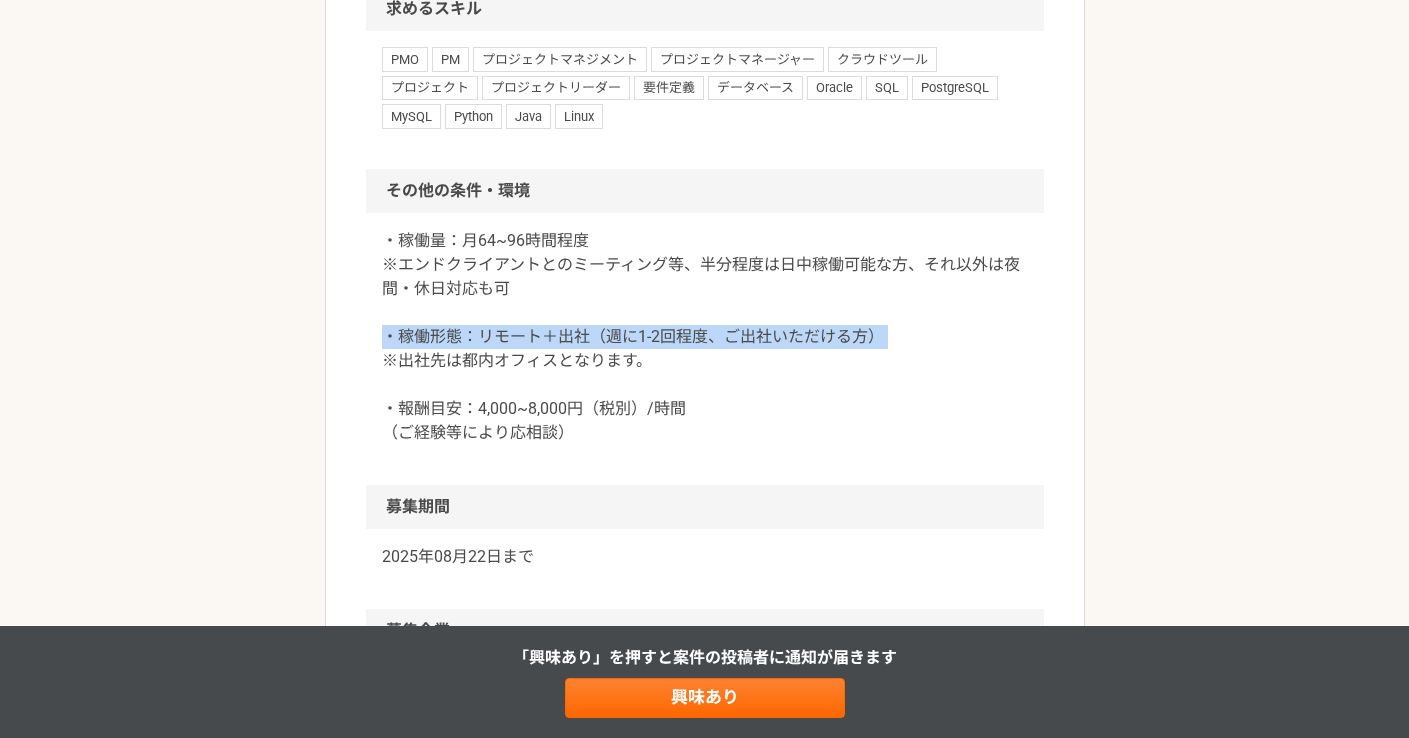 click on "・稼働量：月64~96時間程度
※エンドクライアントとのミーティング等、半分程度は日中稼働可能な方、それ以外は夜間・休日対応も可
・稼働形態：リモート＋出社（週に1-2回程度、ご出社いただける方）
※出社先は都内オフィスとなります。
・報酬目安：4,000~8,000円（税別）/時間
（ご経験等により応相談）" at bounding box center (705, 337) 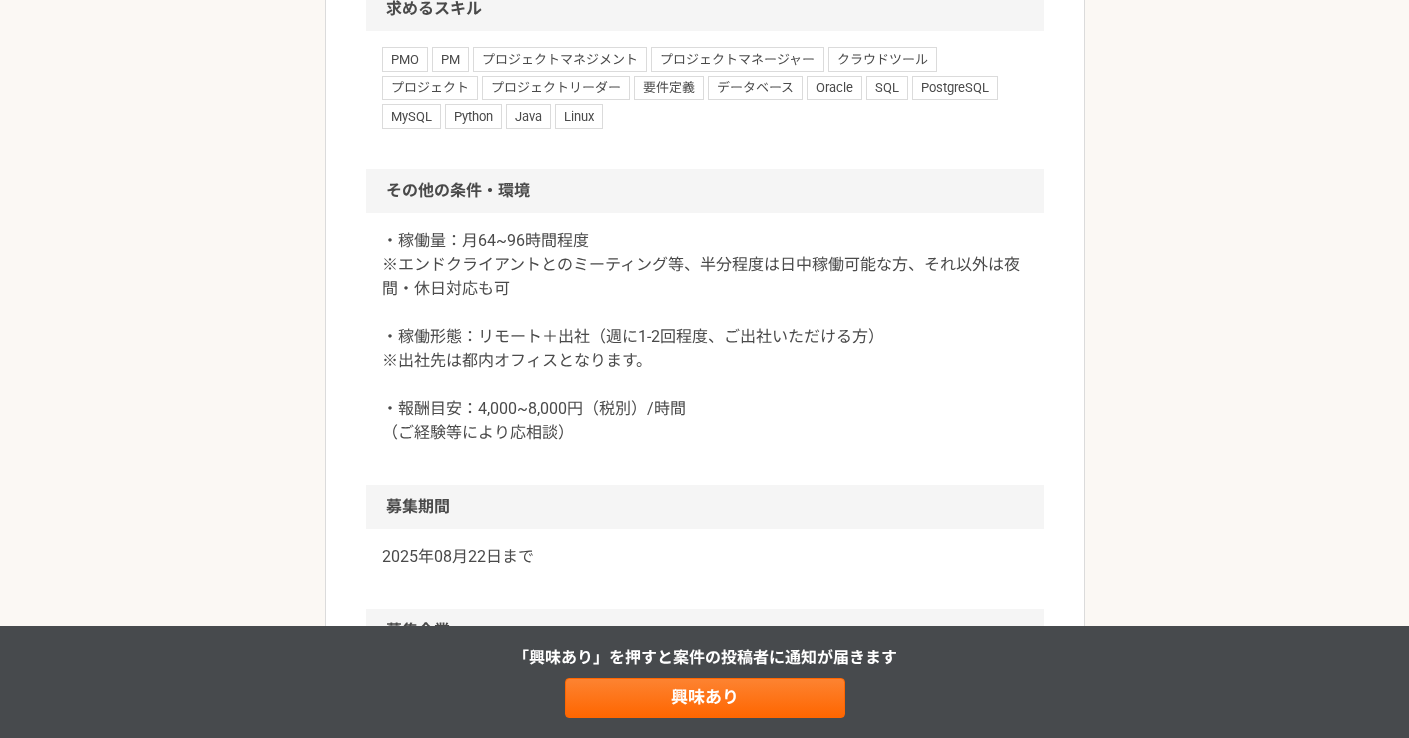 click on "・稼働量：月64~96時間程度
※エンドクライアントとのミーティング等、半分程度は日中稼働可能な方、それ以外は夜間・休日対応も可
・稼働形態：リモート＋出社（週に1-2回程度、ご出社いただける方）
※出社先は都内オフィスとなります。
・報酬目安：4,000~8,000円（税別）/時間
（ご経験等により応相談）" at bounding box center (705, 337) 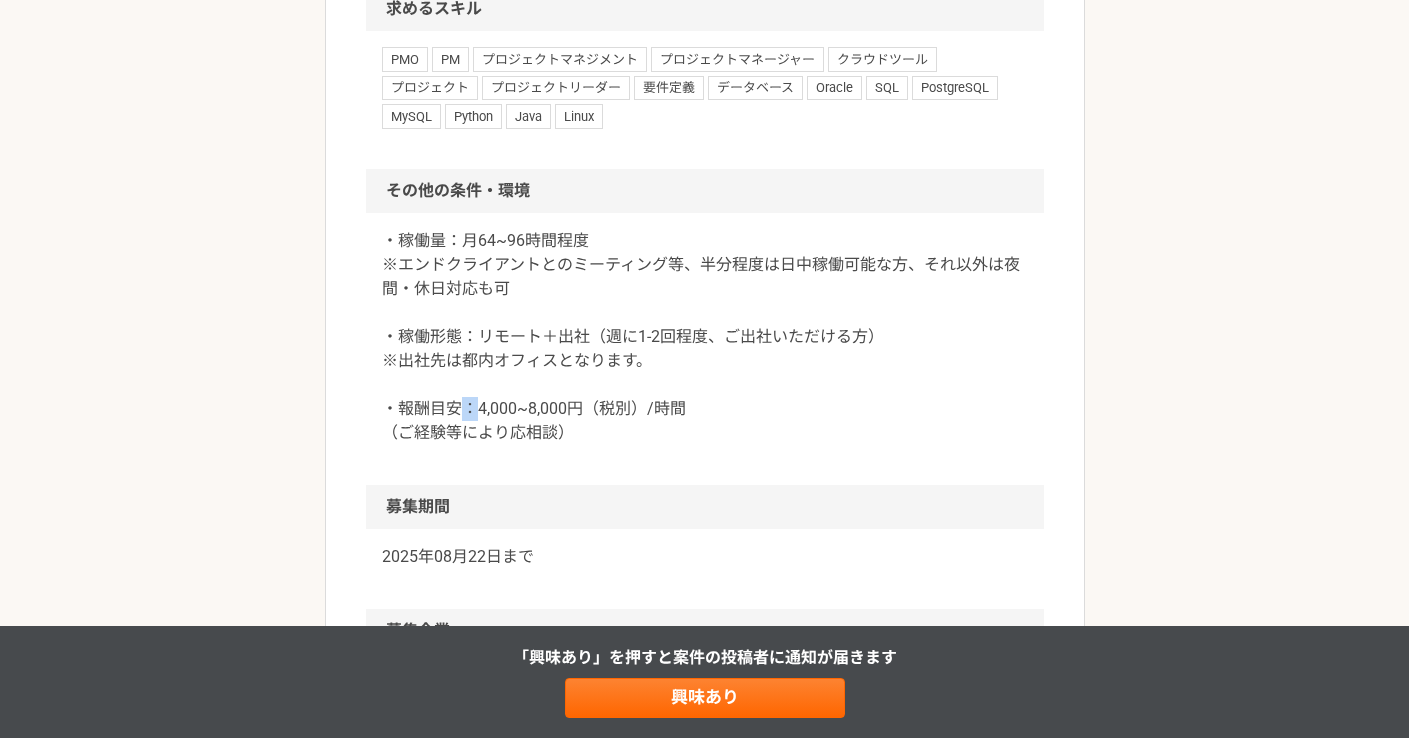 click on "・稼働量：月64~96時間程度
※エンドクライアントとのミーティング等、半分程度は日中稼働可能な方、それ以外は夜間・休日対応も可
・稼働形態：リモート＋出社（週に1-2回程度、ご出社いただける方）
※出社先は都内オフィスとなります。
・報酬目安：4,000~8,000円（税別）/時間
（ご経験等により応相談）" at bounding box center (705, 337) 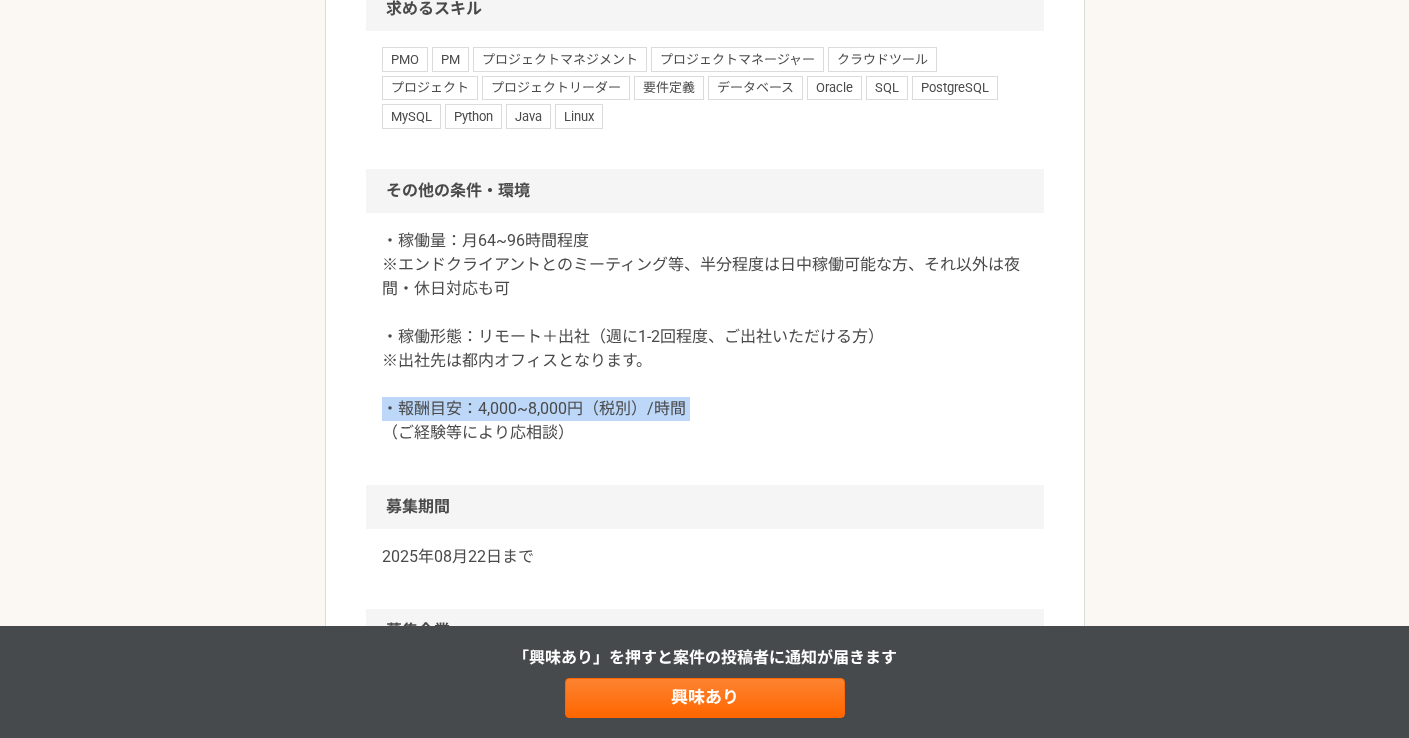 click on "・稼働量：月64~96時間程度
※エンドクライアントとのミーティング等、半分程度は日中稼働可能な方、それ以外は夜間・休日対応も可
・稼働形態：リモート＋出社（週に1-2回程度、ご出社いただける方）
※出社先は都内オフィスとなります。
・報酬目安：4,000~8,000円（税別）/時間
（ご経験等により応相談）" at bounding box center (705, 337) 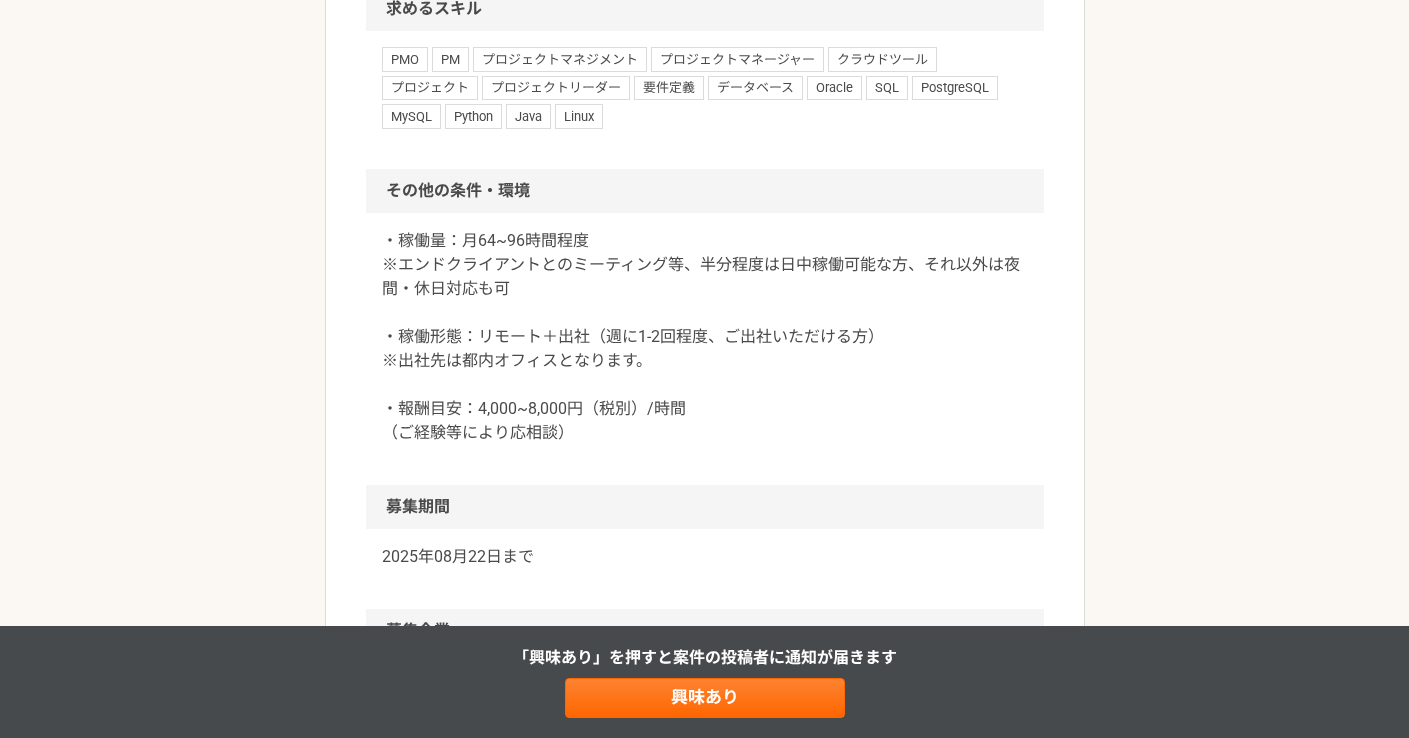 click on "・稼働量：月64~96時間程度
※エンドクライアントとのミーティング等、半分程度は日中稼働可能な方、それ以外は夜間・休日対応も可
・稼働形態：リモート＋出社（週に1-2回程度、ご出社いただける方）
※出社先は都内オフィスとなります。
・報酬目安：4,000~8,000円（税別）/時間
（ご経験等により応相談）" at bounding box center [705, 337] 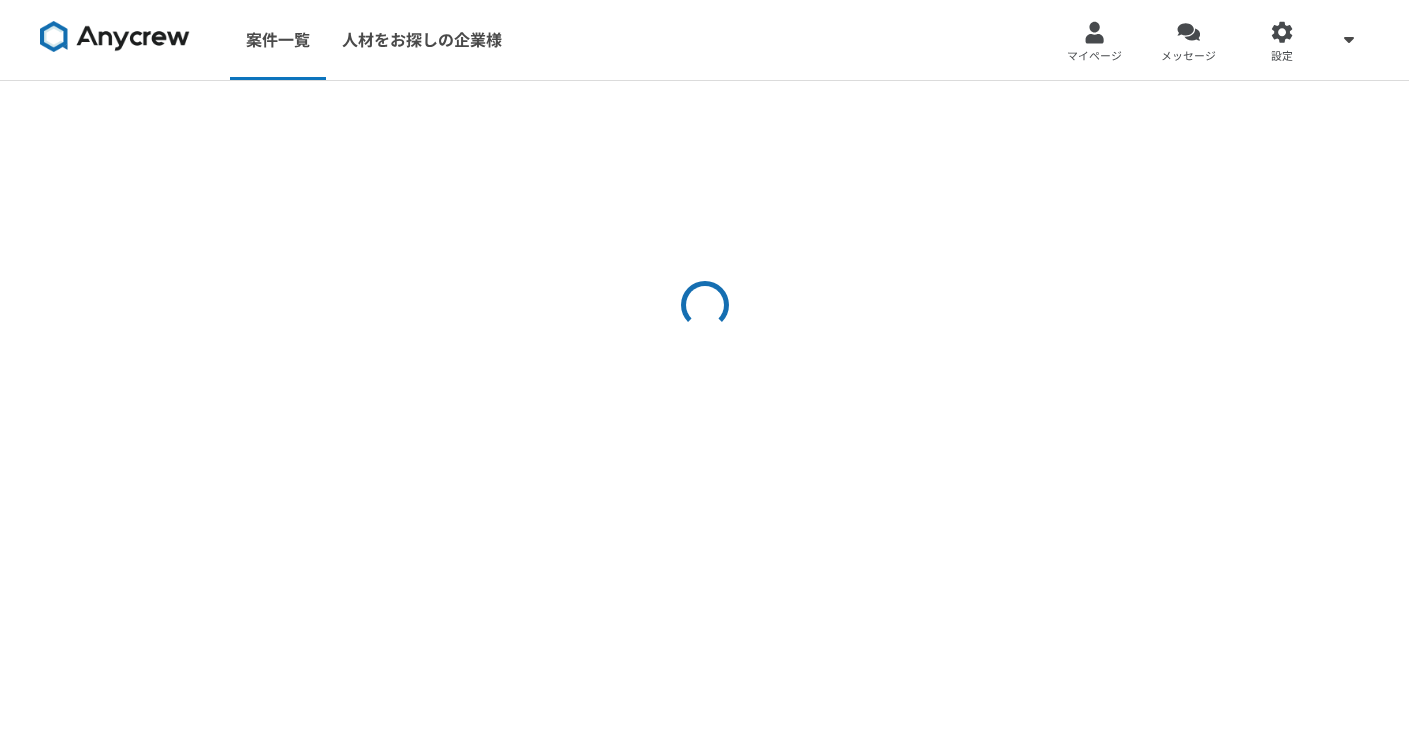 scroll, scrollTop: 0, scrollLeft: 0, axis: both 